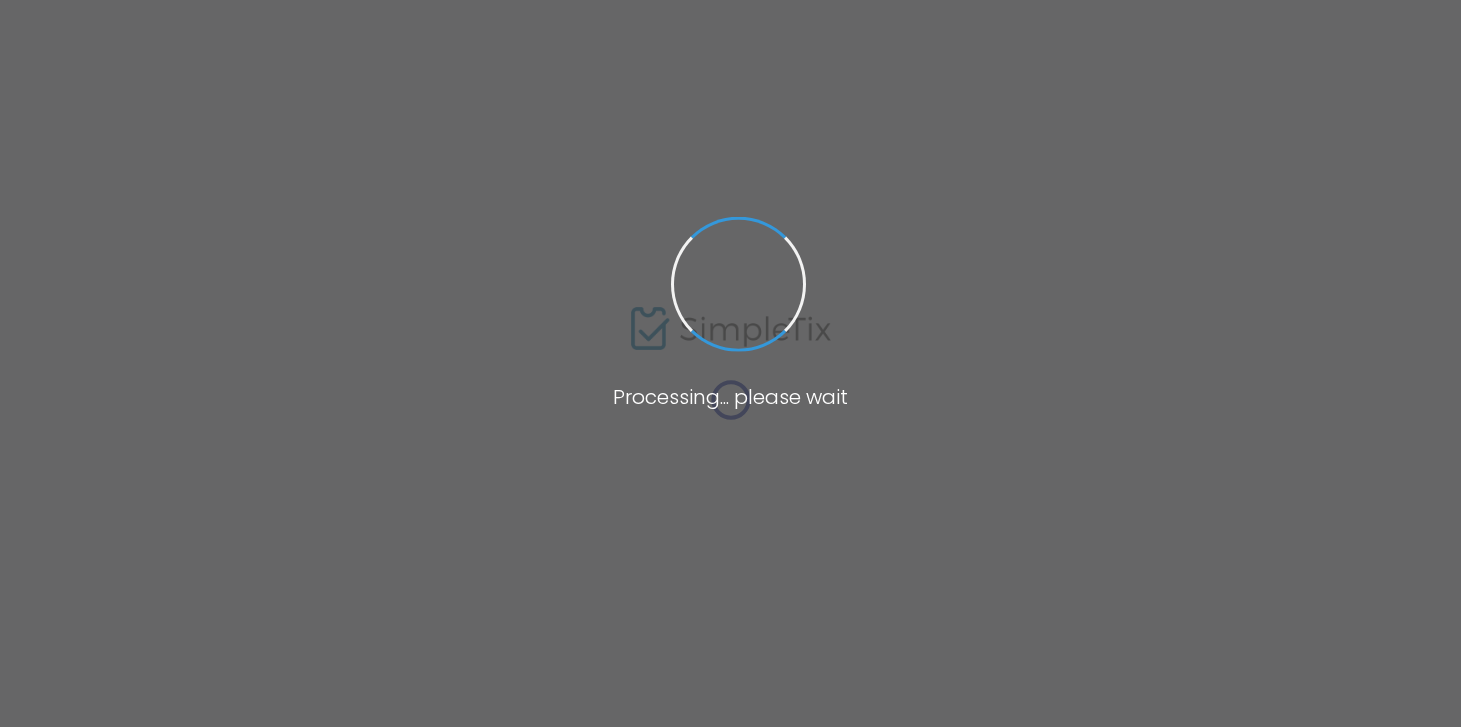 scroll, scrollTop: 0, scrollLeft: 0, axis: both 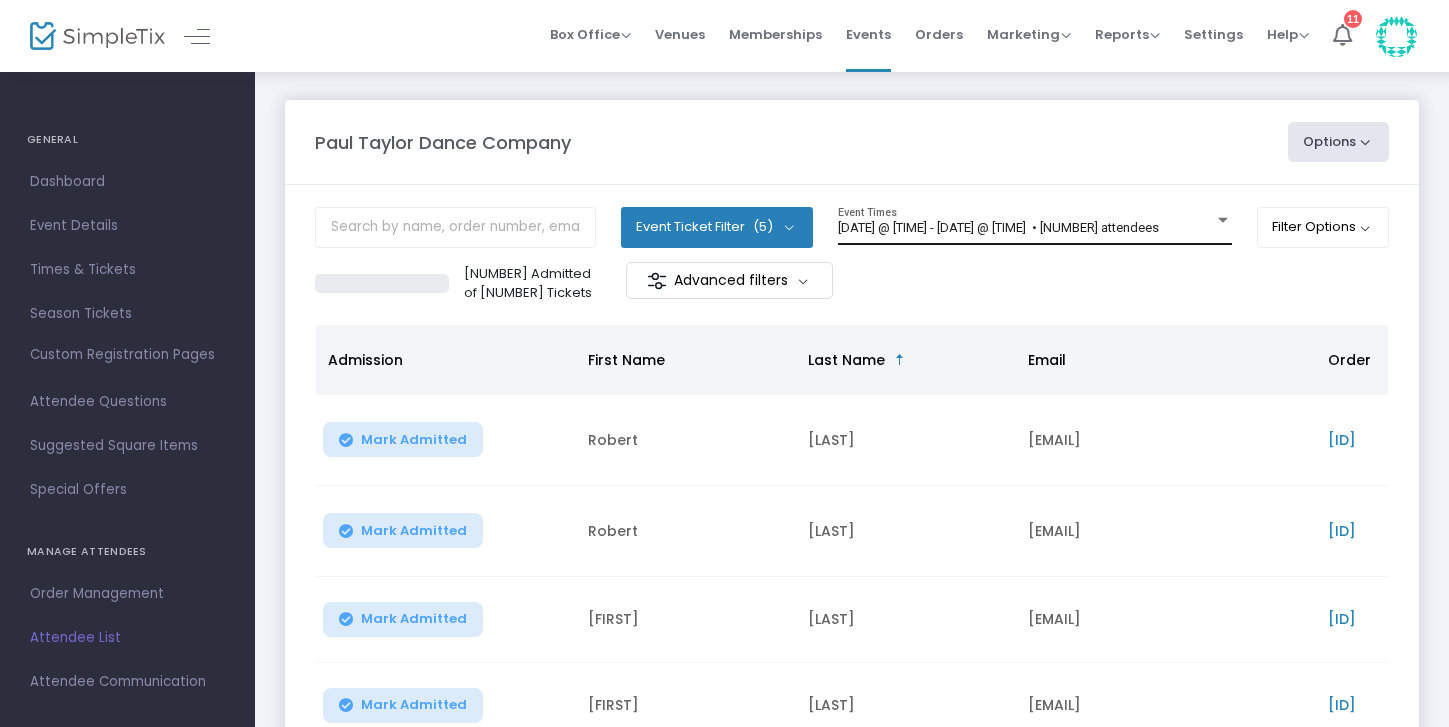 click on "8/7/2025 @ 8:00 PM - 8/7/2025 @ 10:00 PM   • 182 attendees" at bounding box center (998, 227) 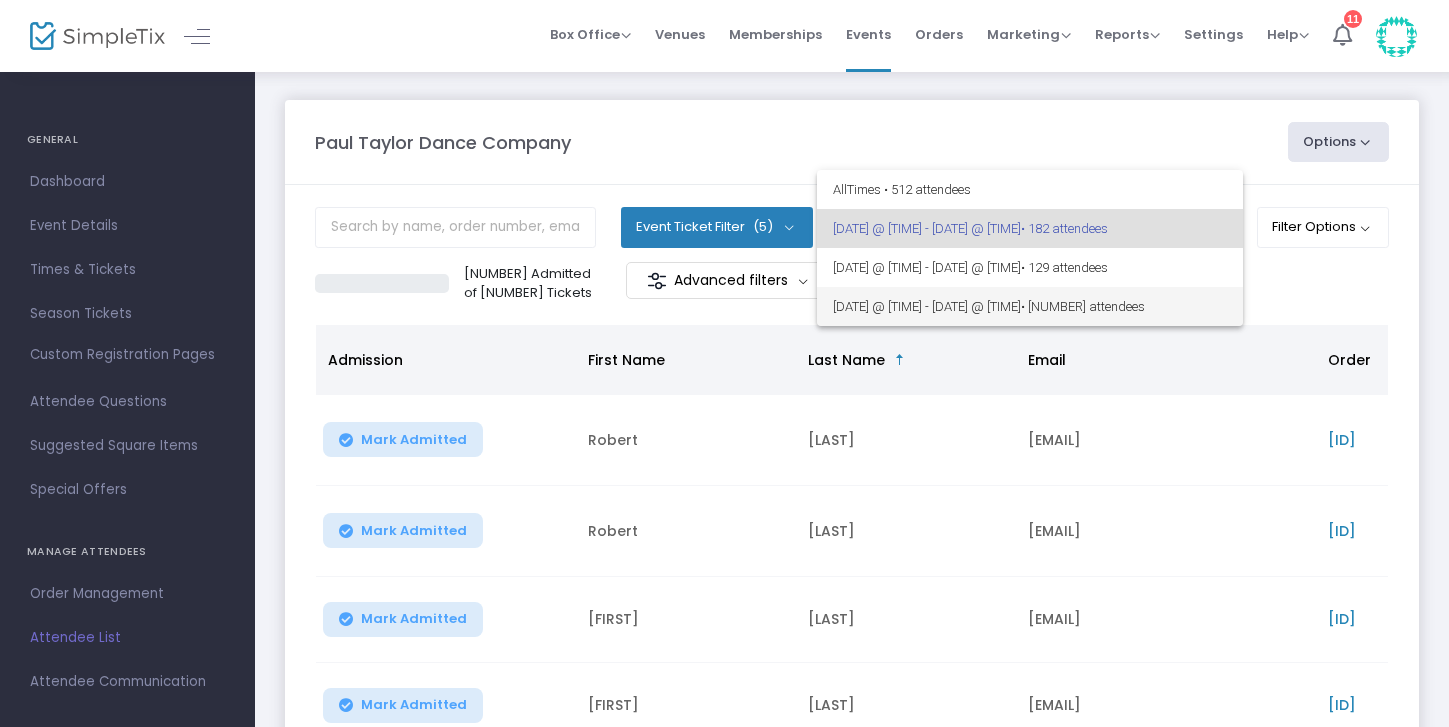 click on "8/9/2025 @ 8:00 PM - 8/9/2025 @ 10:00 PM    • 201 attendees" at bounding box center [1030, 306] 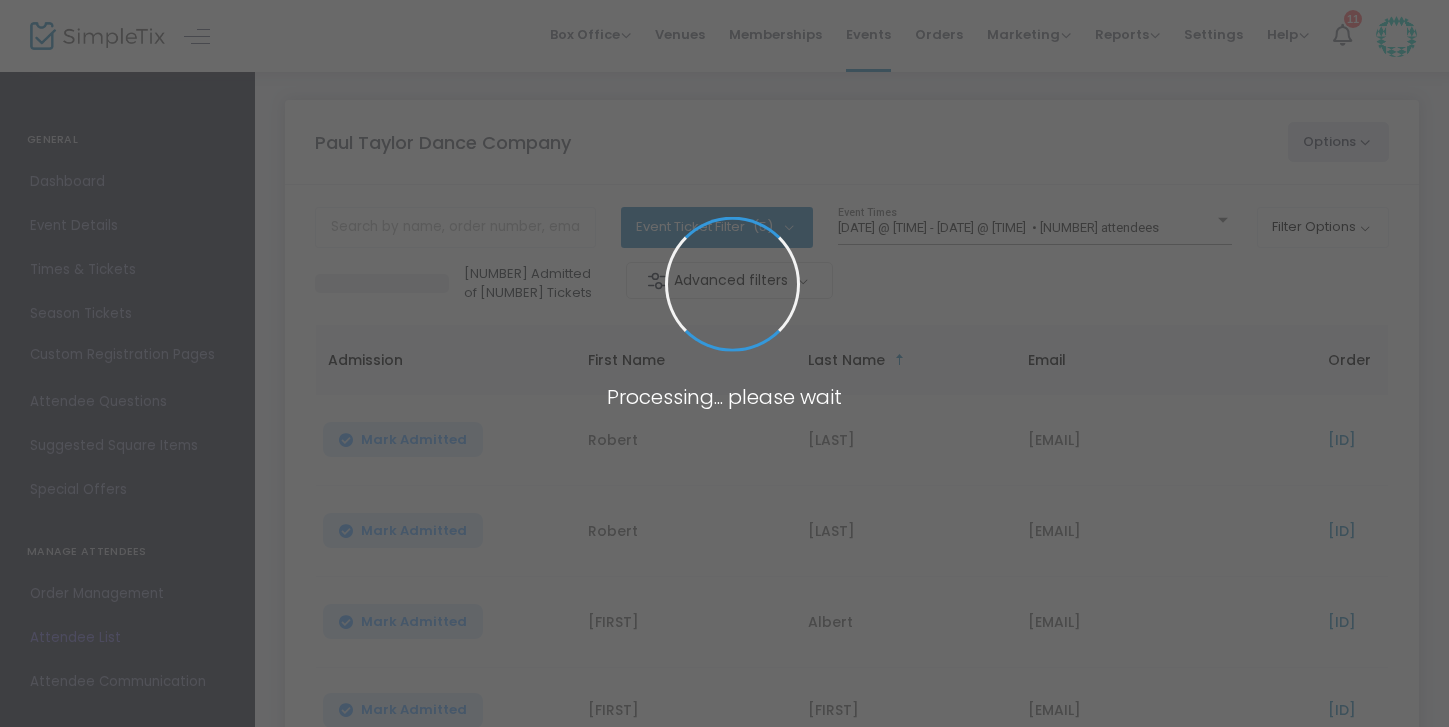 click at bounding box center [724, 363] 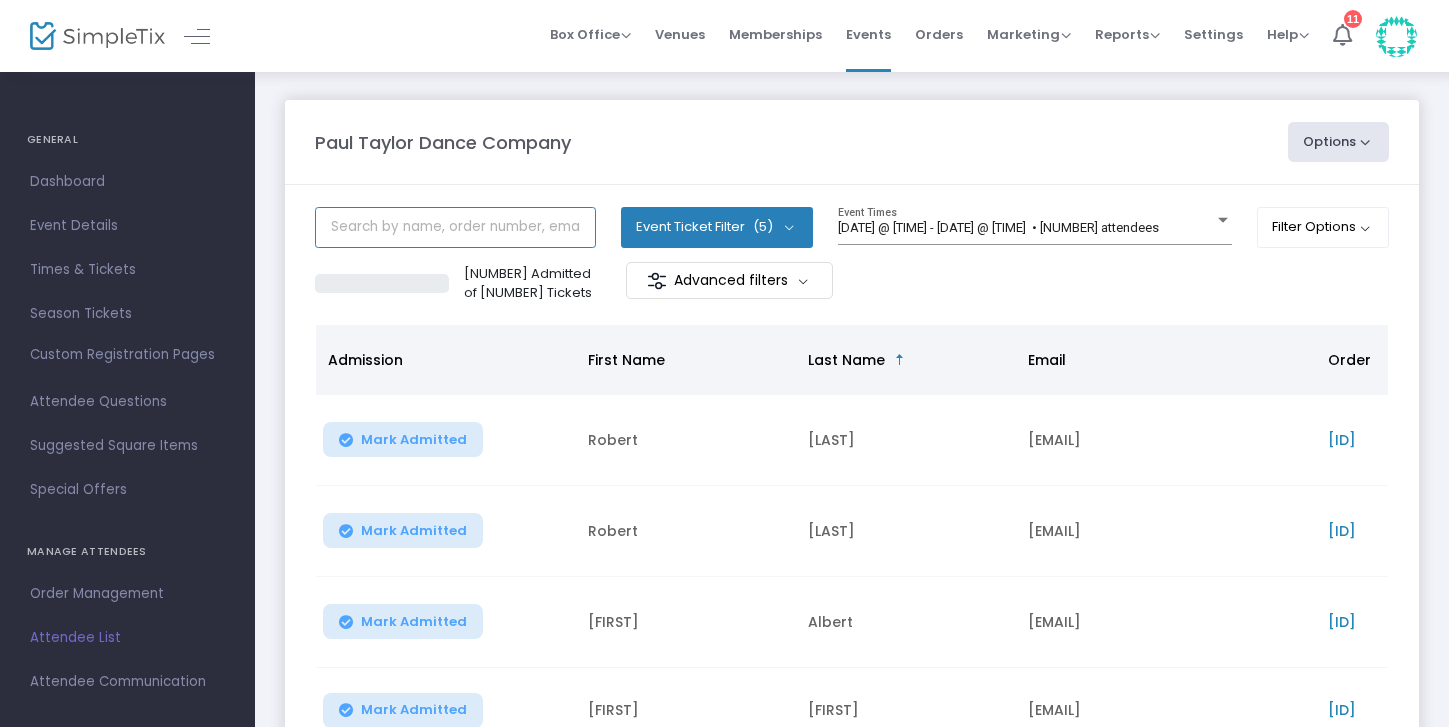 click 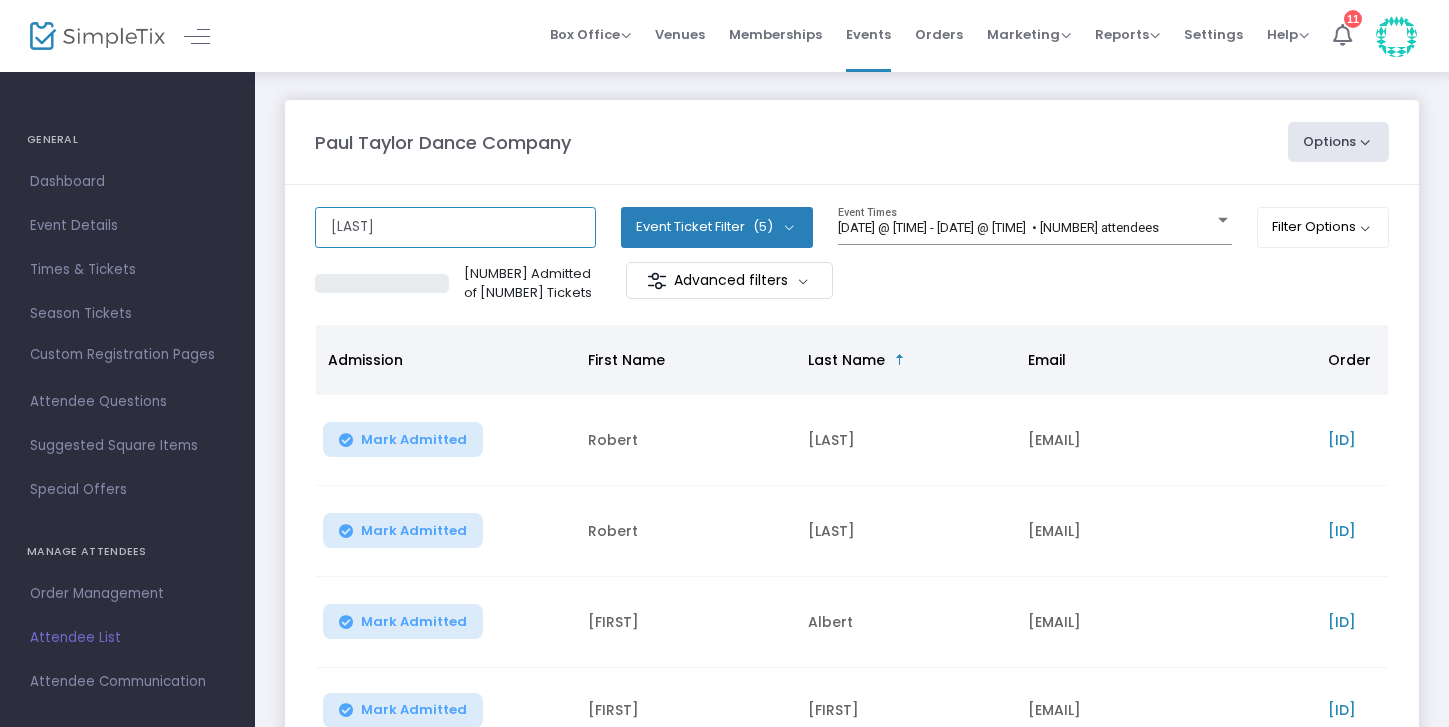 type on "Bogardus" 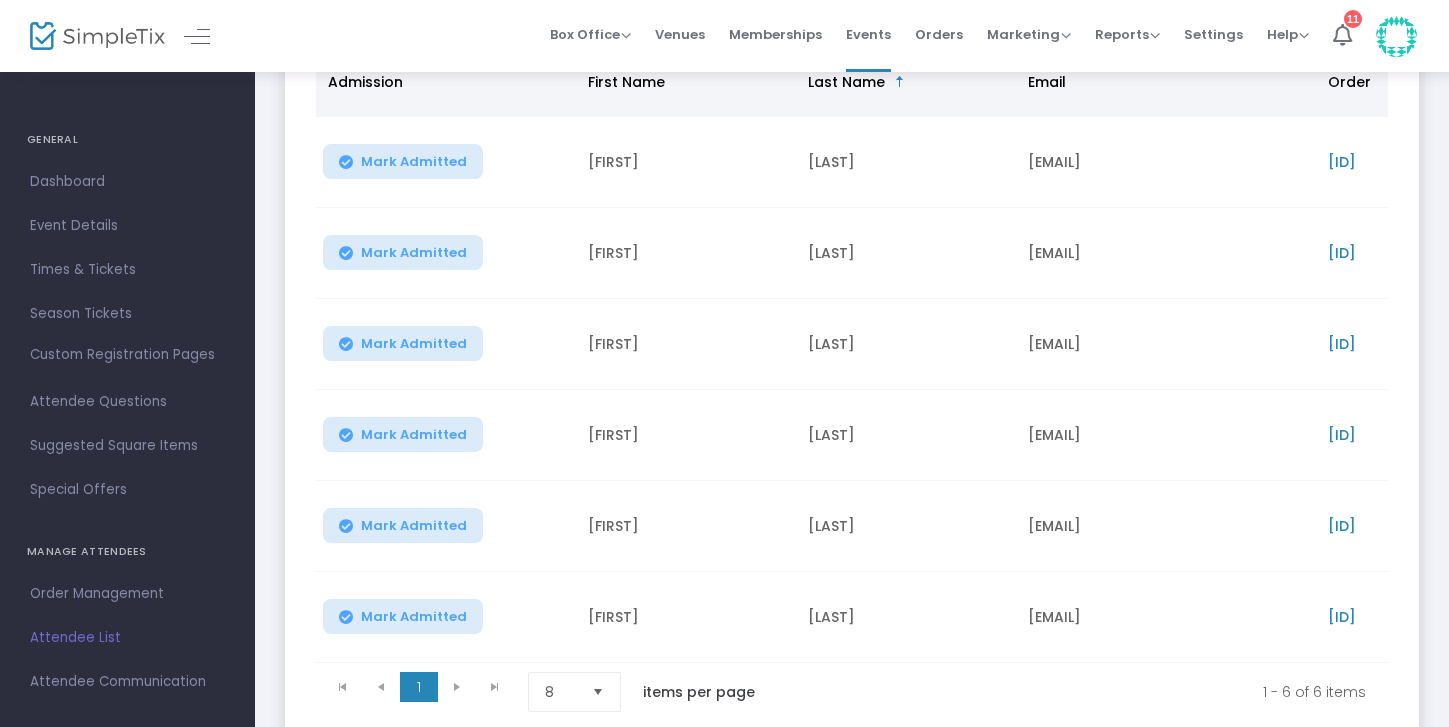 scroll, scrollTop: 290, scrollLeft: 0, axis: vertical 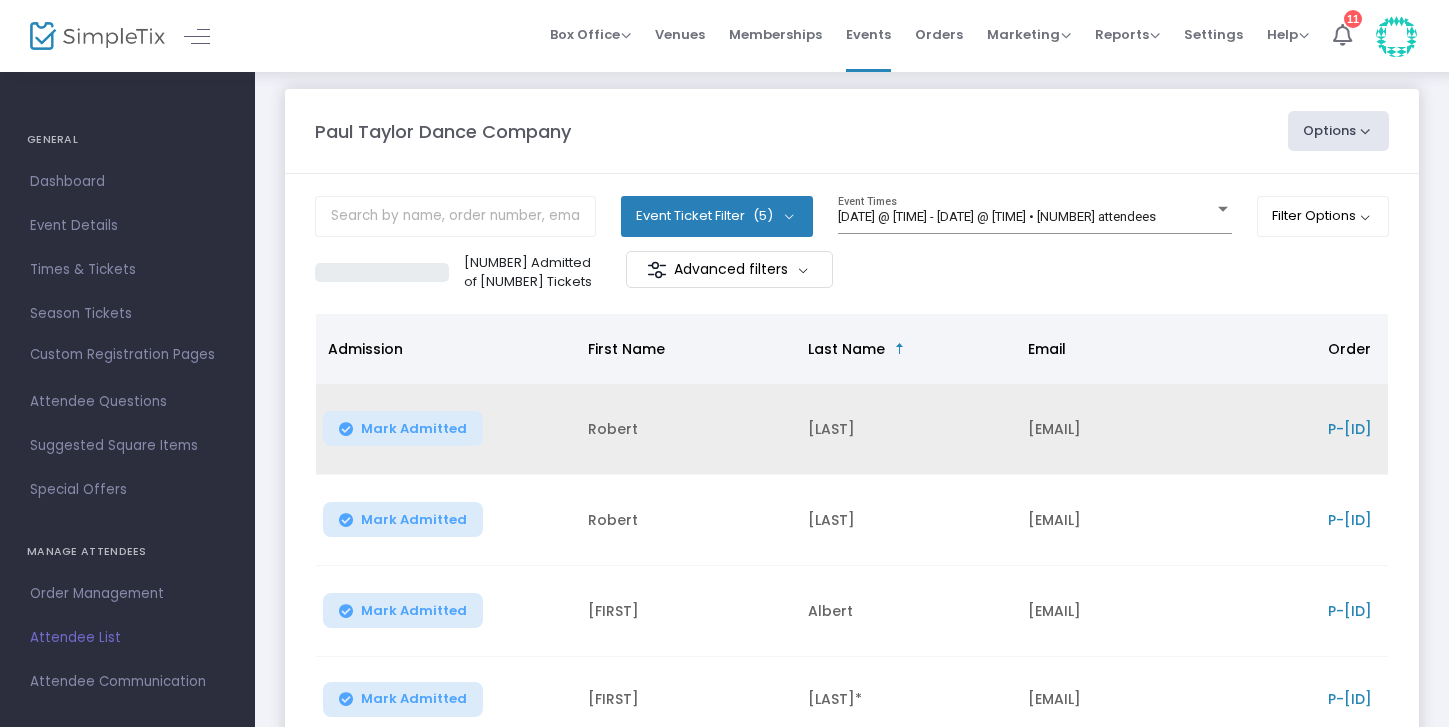 click on "P-[HEX]" 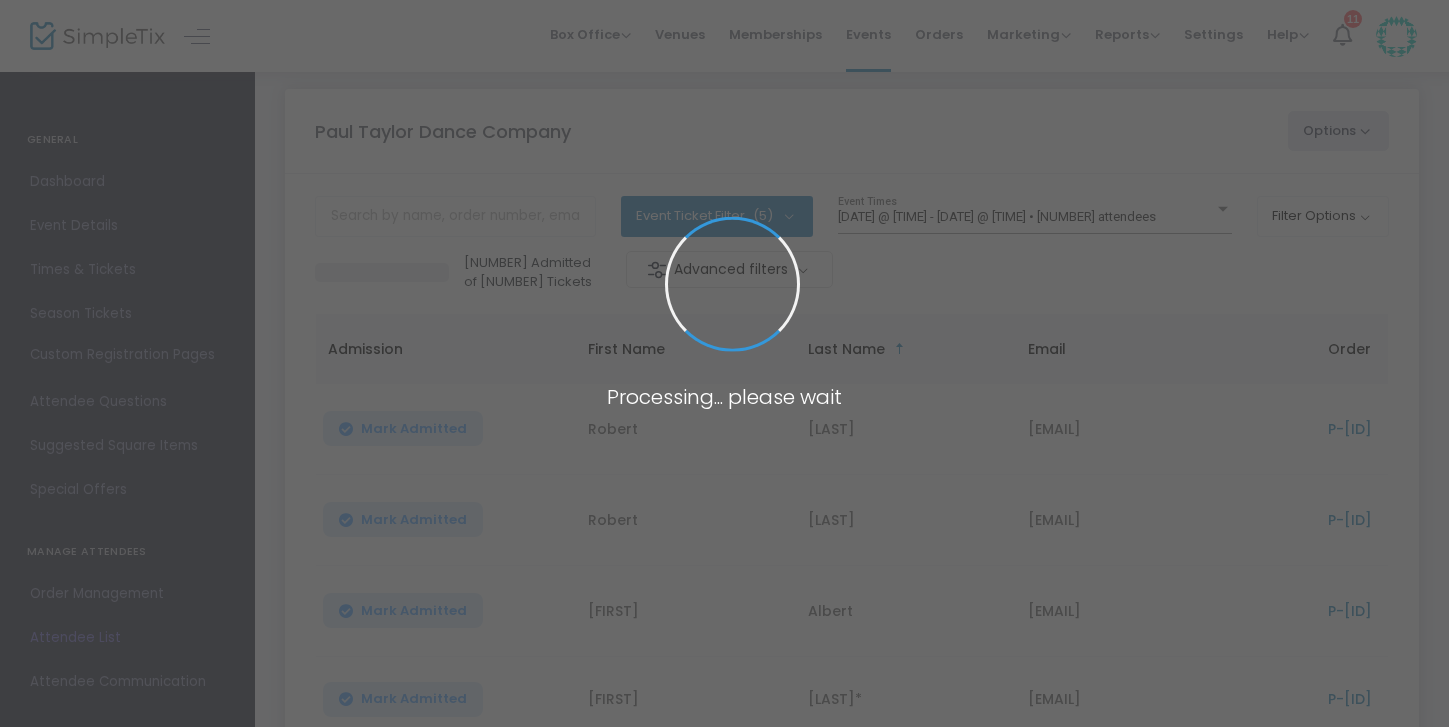 scroll, scrollTop: 0, scrollLeft: 0, axis: both 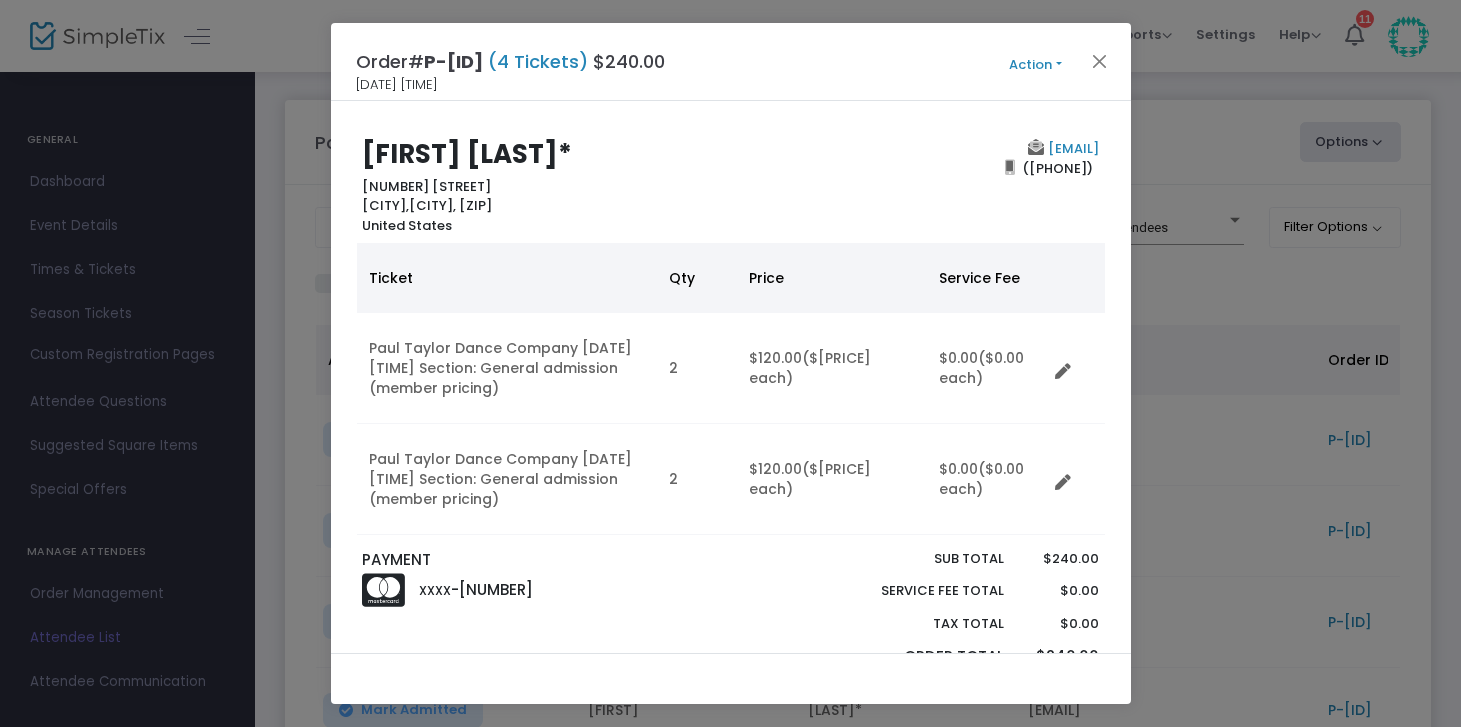 click on "Action" 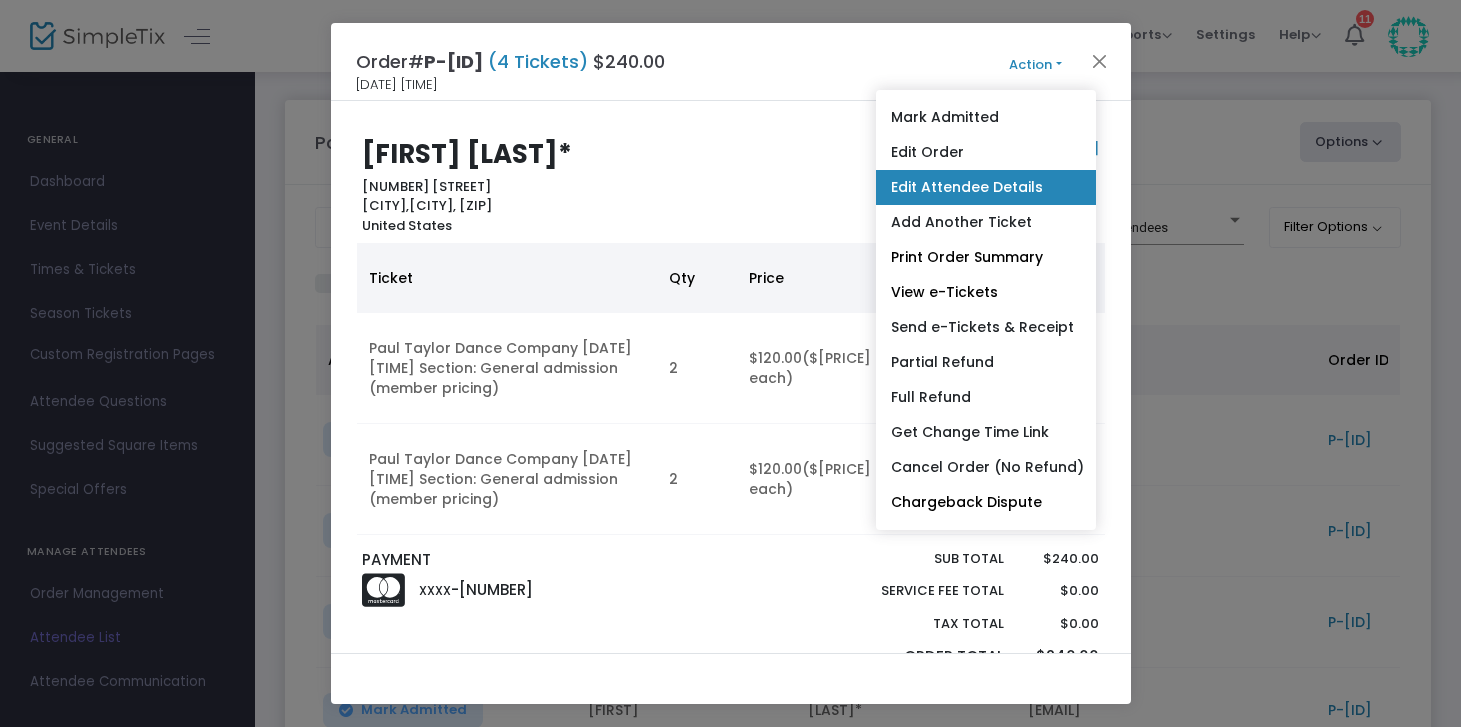 click on "Edit Attendee Details" 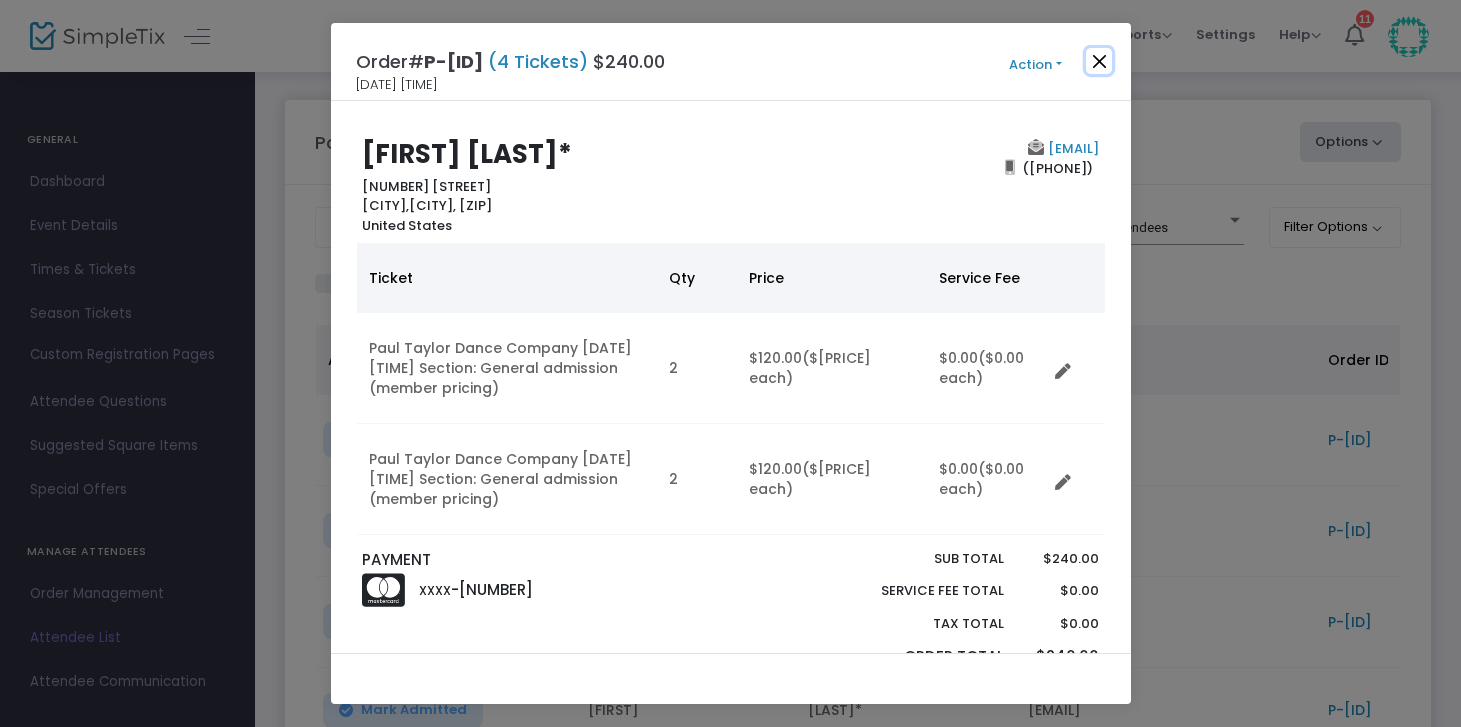 click 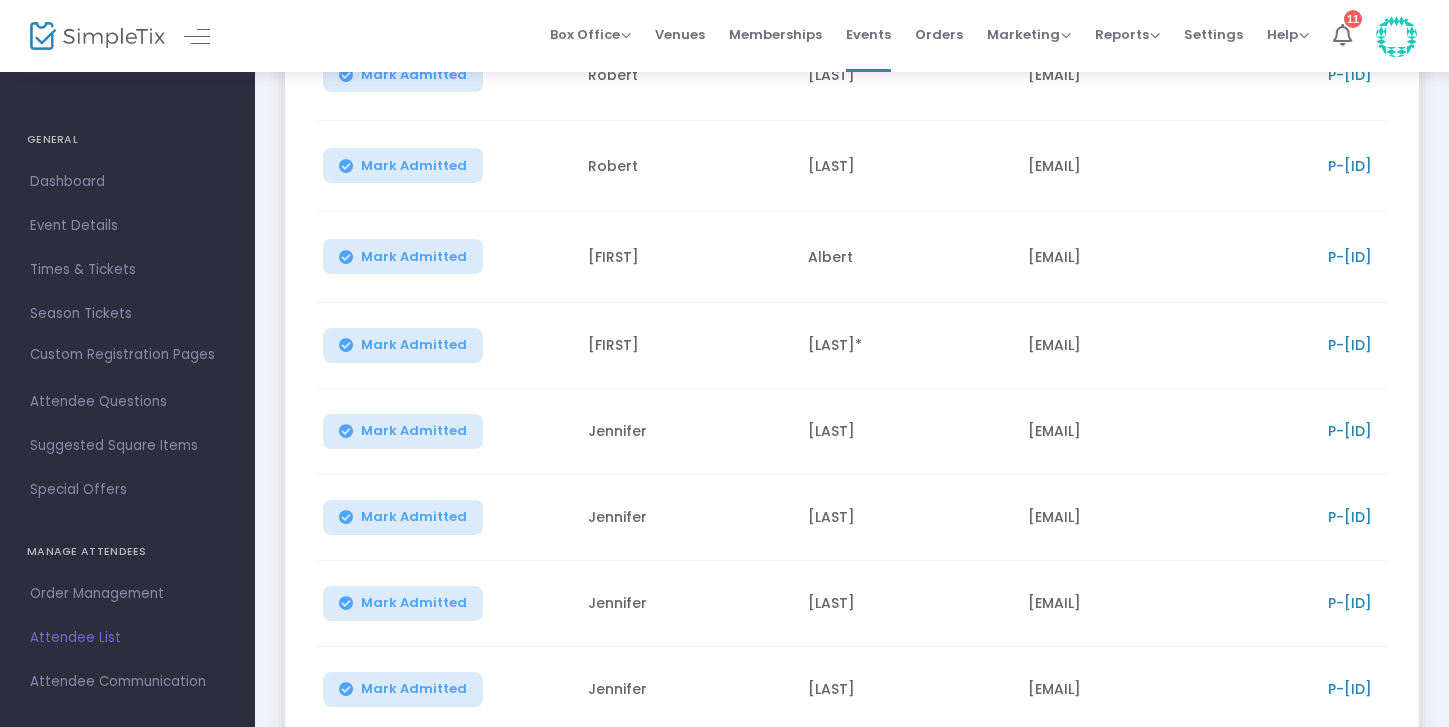 scroll, scrollTop: 0, scrollLeft: 0, axis: both 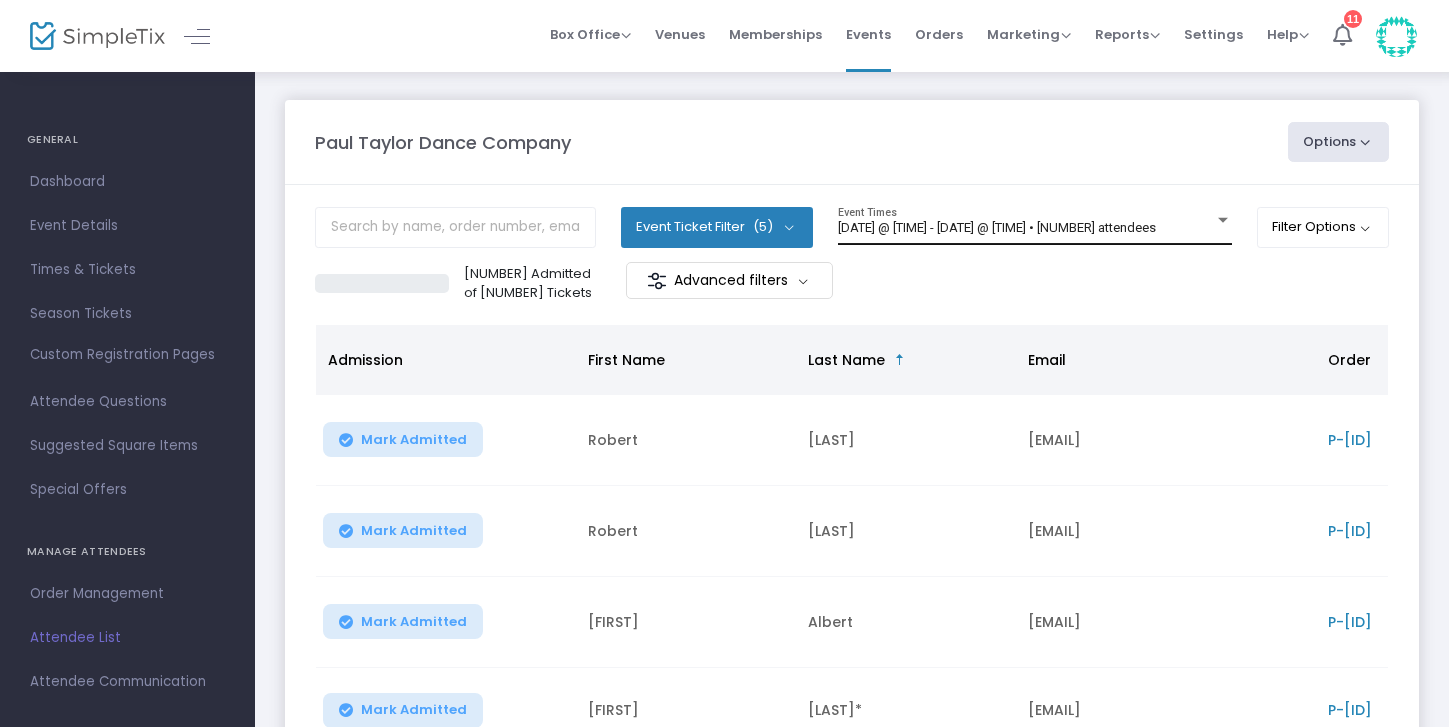 click on "[DATE] @ [TIME] - [DATE] @ [TIME] • [NUMBER] attendees" at bounding box center (997, 227) 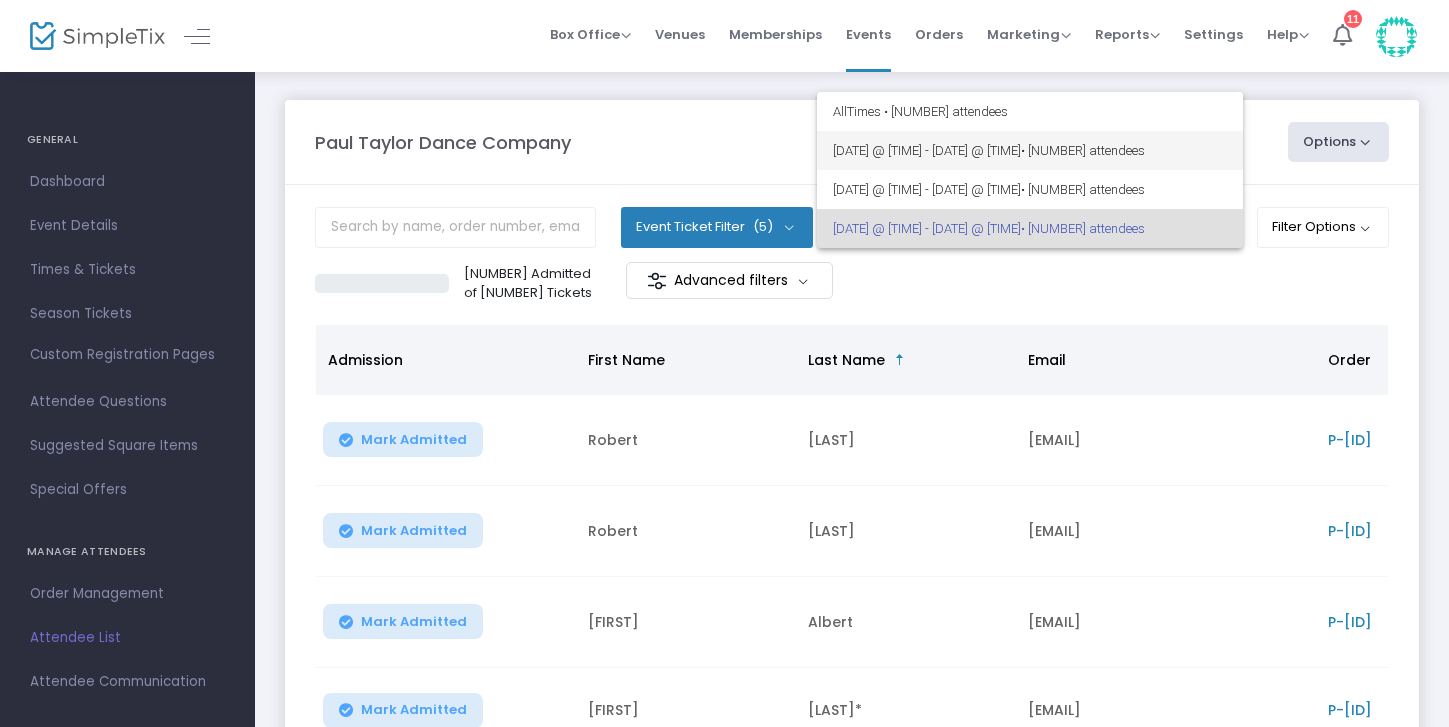 click on "[DATE] @ [TIME] - [DATE] @ [TIME] • [NUMBER] attendees" at bounding box center [1030, 150] 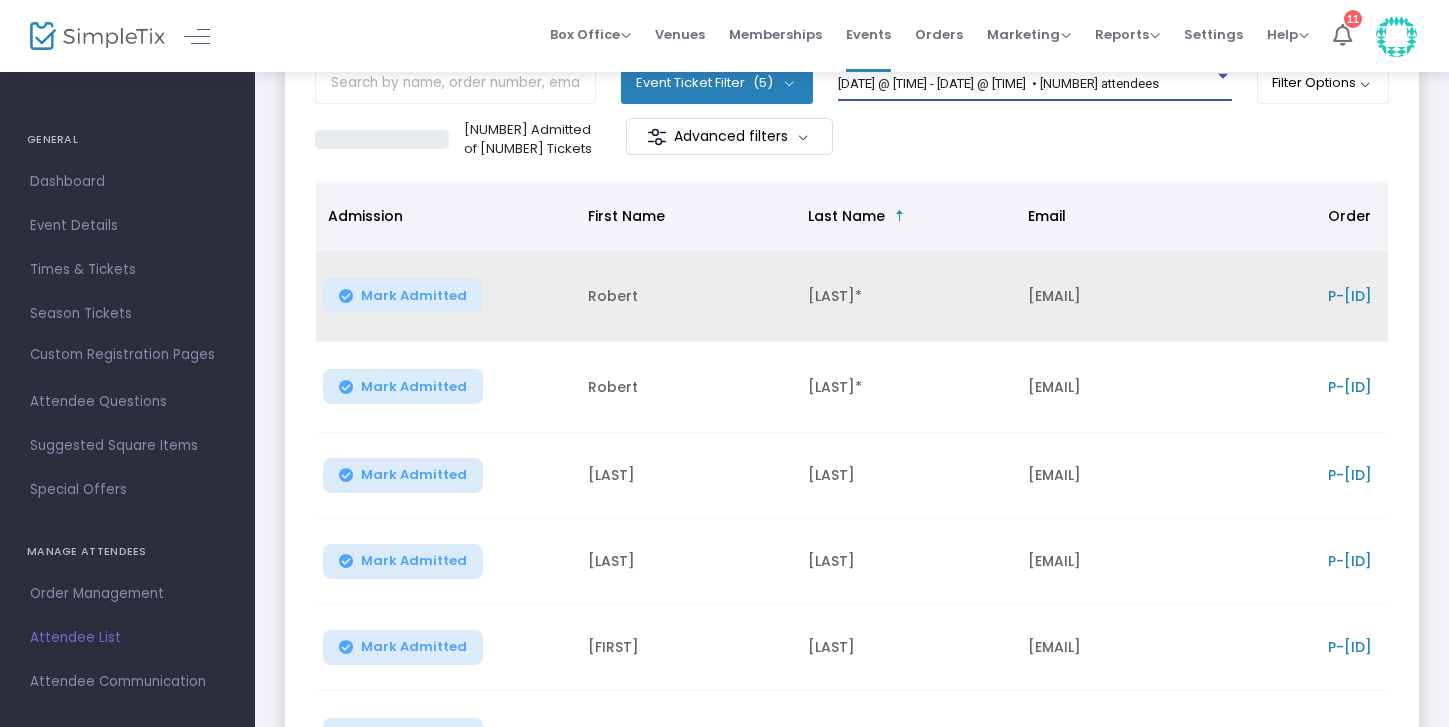 scroll, scrollTop: 95, scrollLeft: 0, axis: vertical 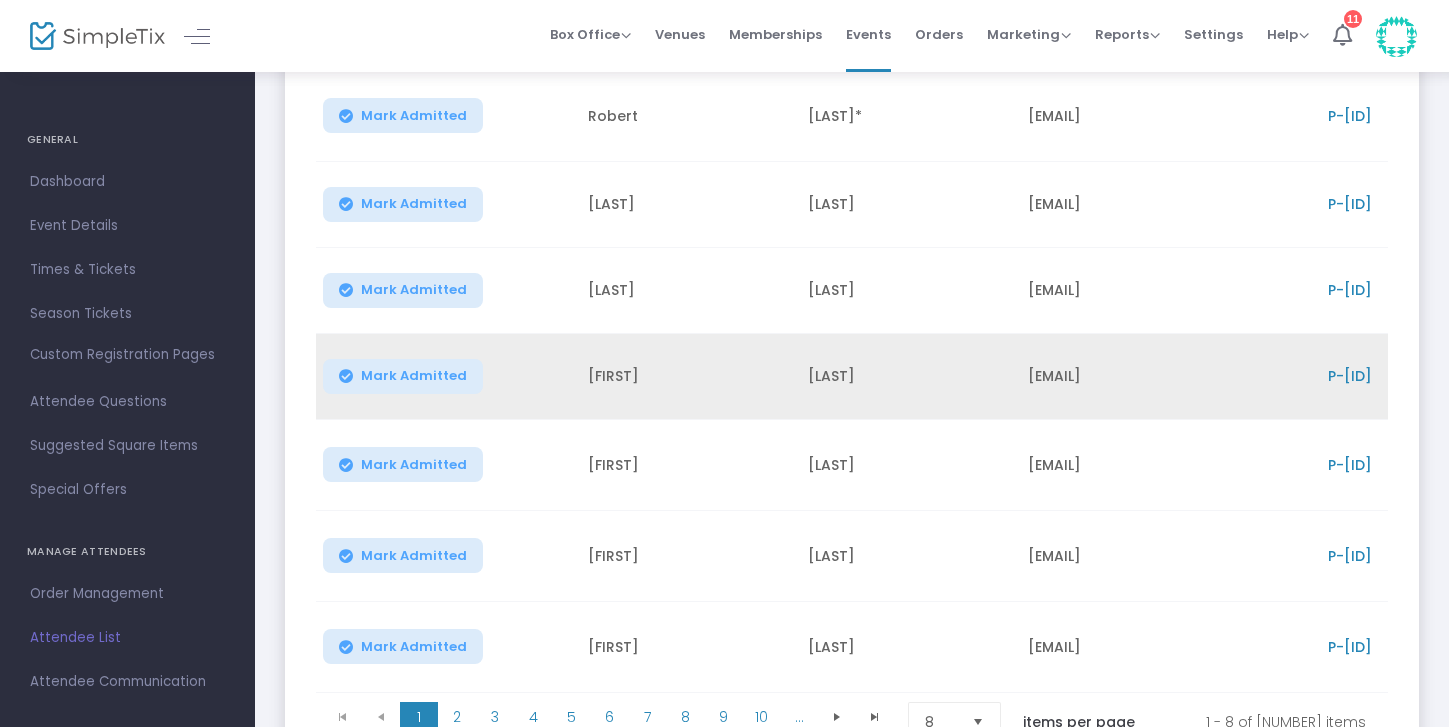 click on "P-[HEX]" 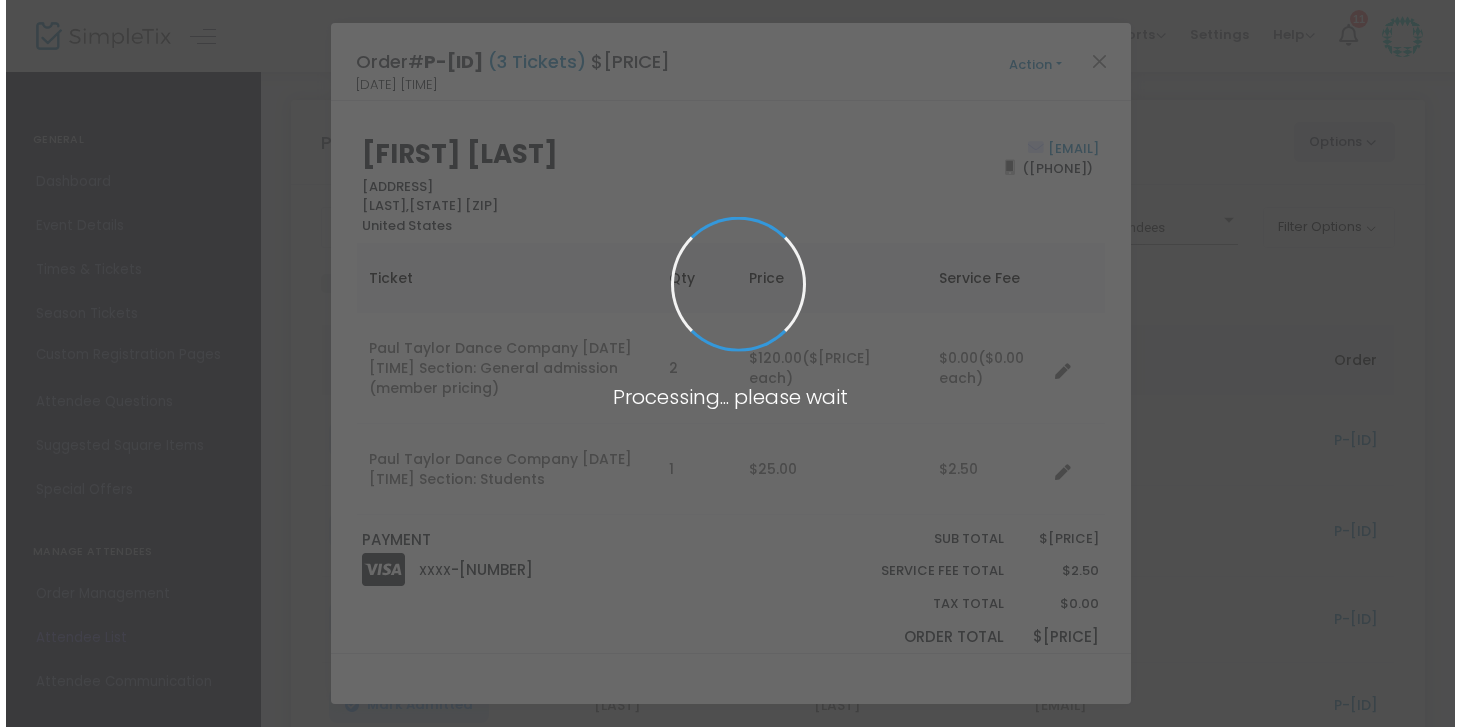 scroll, scrollTop: 0, scrollLeft: 0, axis: both 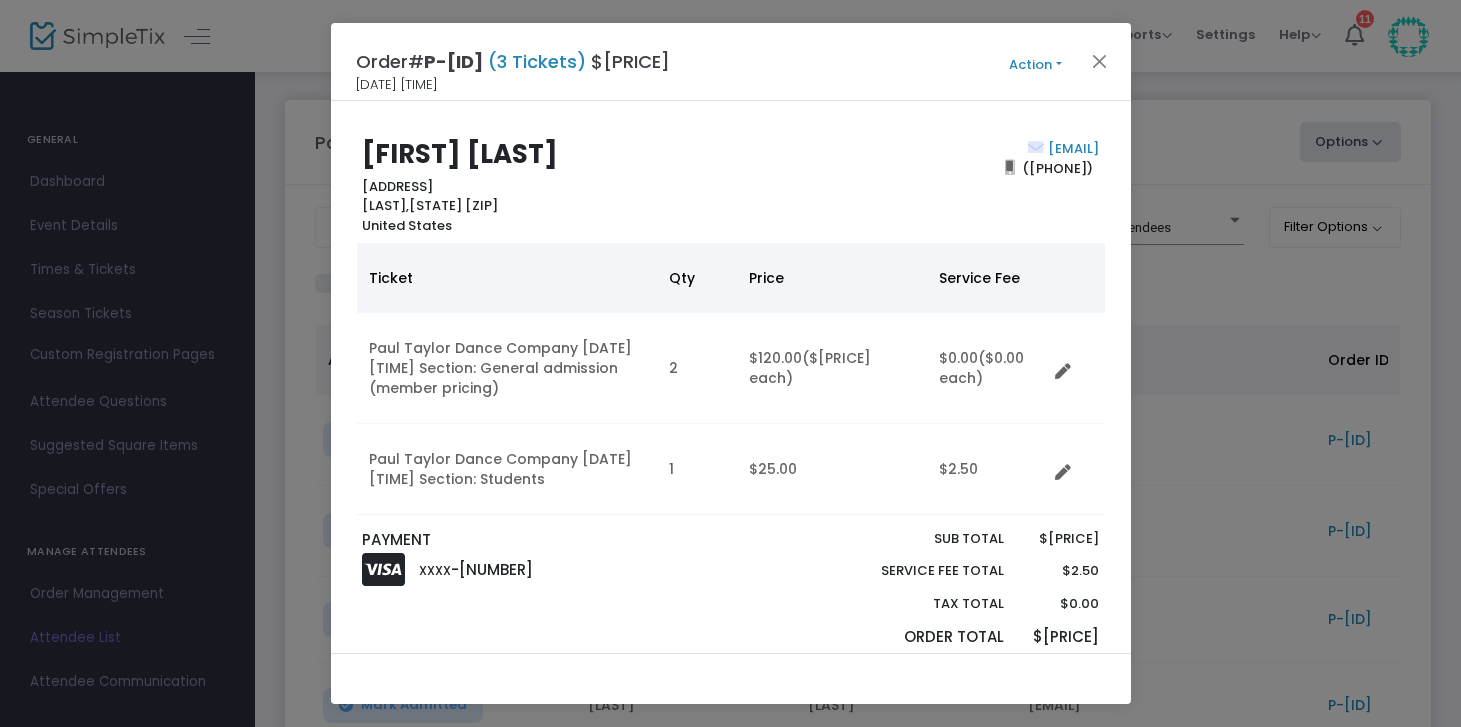click on "Action" 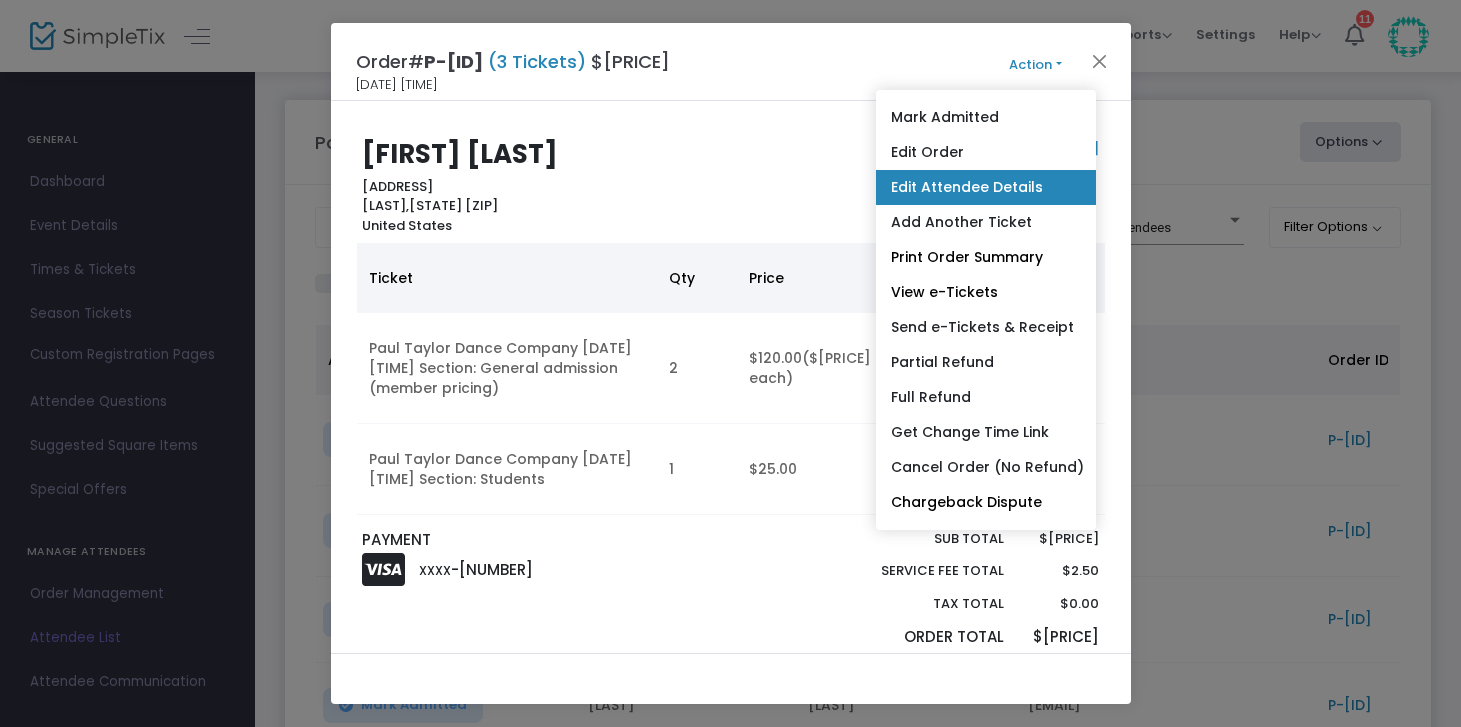 click on "Edit Attendee Details" 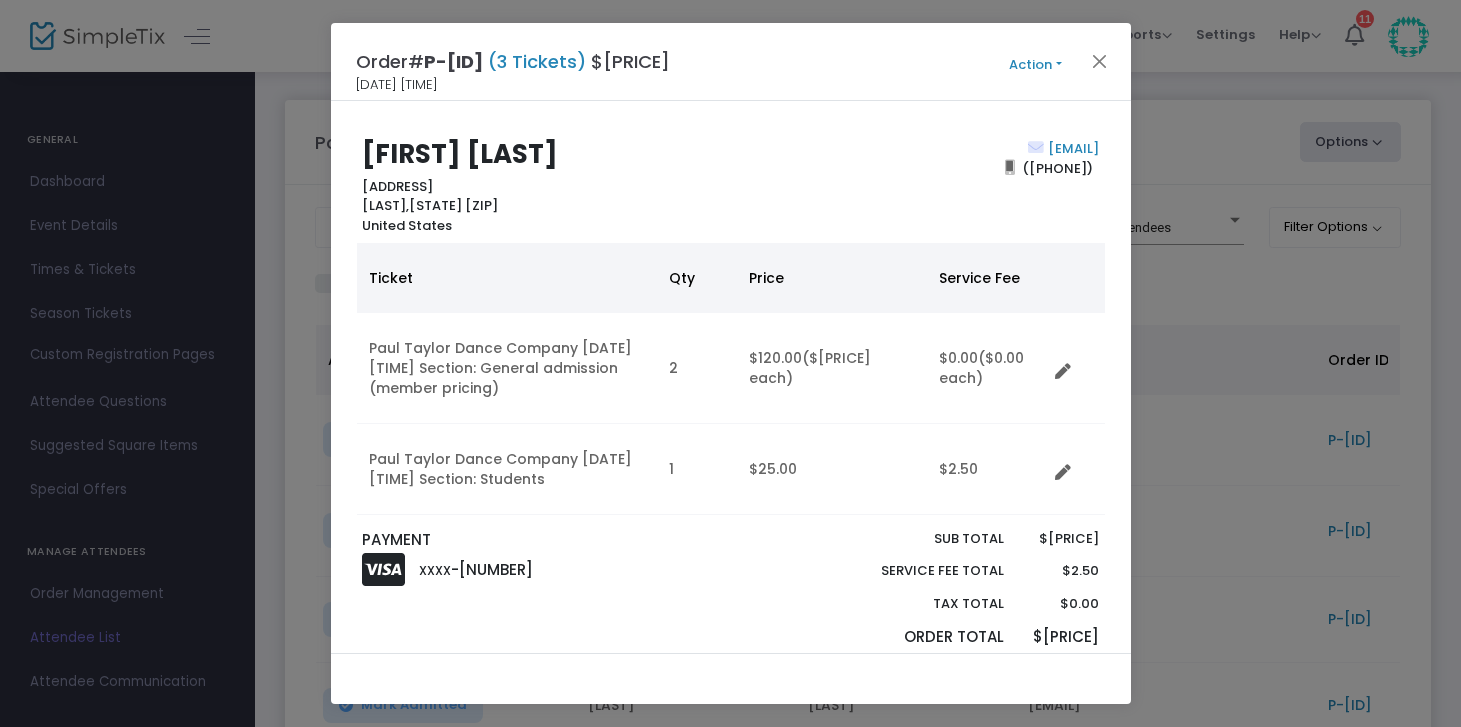click on "Order#  P-7EA99830-8  (3 Tickets)  $147.50    8/1/2025 8:23 AM   Action  Mark Admitted Edit Order Edit Attendee Details Add Another Ticket Print Order Summary View e-Tickets  Send e-Tickets & Receipt  Partial Refund Full Refund Get Change Time Link Cancel Order (No Refund) Chargeback Dispute James Abruzzo  Po Box 827  Lee,  Massachusetts 01238   United States  jabruzzo@abruzzoassociates.com  (973) 885-5447  Ticket Qty Price Service Fee Paul Taylor Dance Company  8/7/2025 8:00 PM Section: General admission (member pricing)  2  $120.00   ($60.00  each)  $0.00   ($0.00  each) Paul Taylor Dance Company  8/7/2025 8:00 PM Section: Students  1  $25.00    $2.50   PAYMENT XXXX -8383 Sub total Service Fee Total Tax Total Order Total $145.00  $2.50  $0.00  $147.50  Order Notes Order Form Questions Transaction Details Admission Details  IP Address: 24.194.8.105  PS21 Center for Contemporary Performance T&C accepted via checkbox    on  8/1/2025 8:26 AM  Add a Note  Save Order Note   Save on eTicket  Question Answer :" 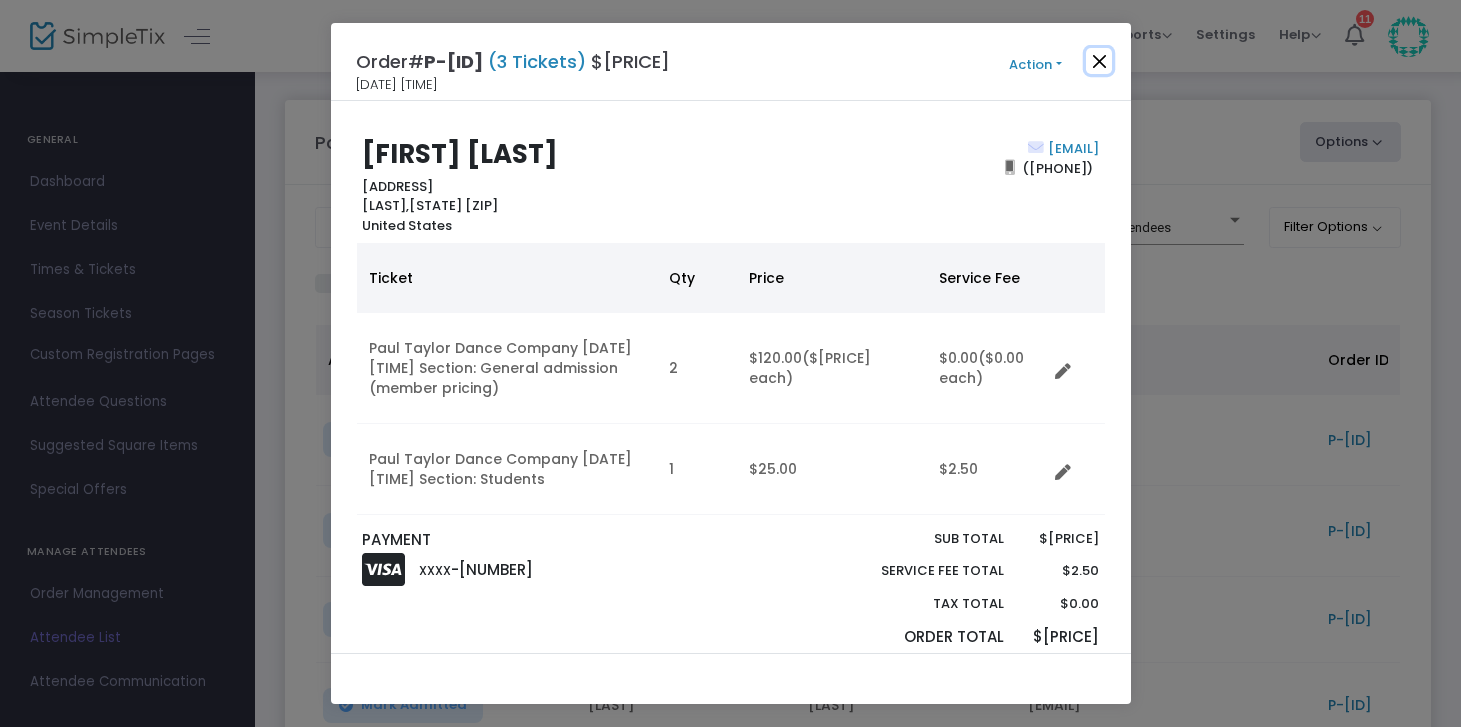 click 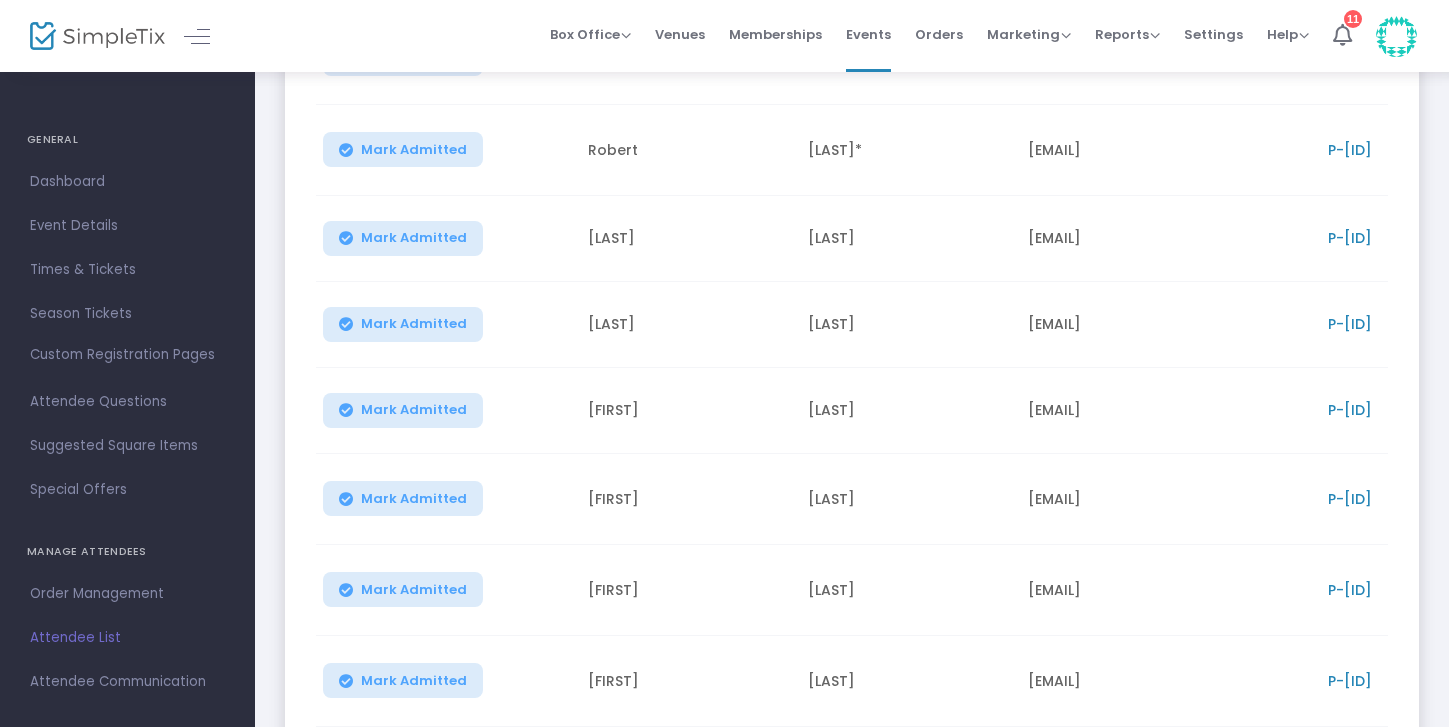 scroll, scrollTop: 381, scrollLeft: 0, axis: vertical 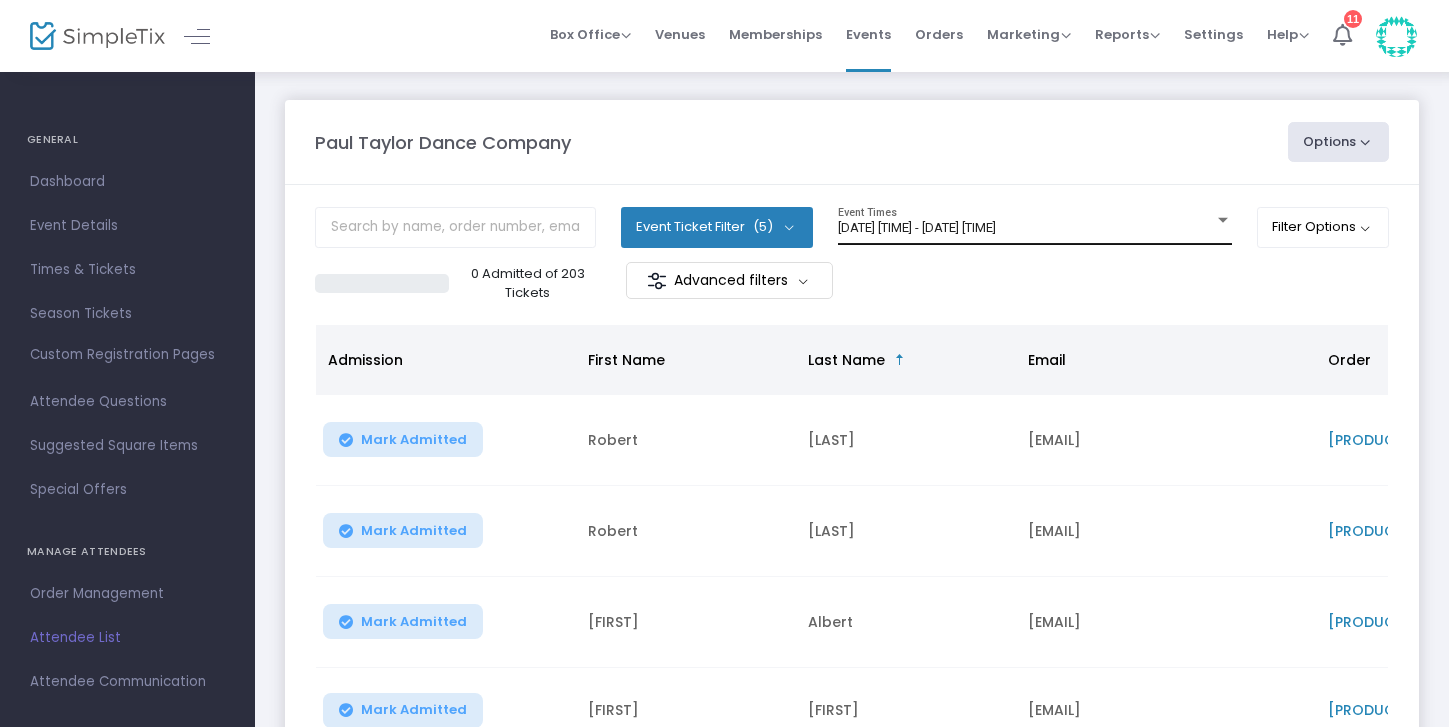 click on "[DATE] [TIME] - [DATE] [TIME]" 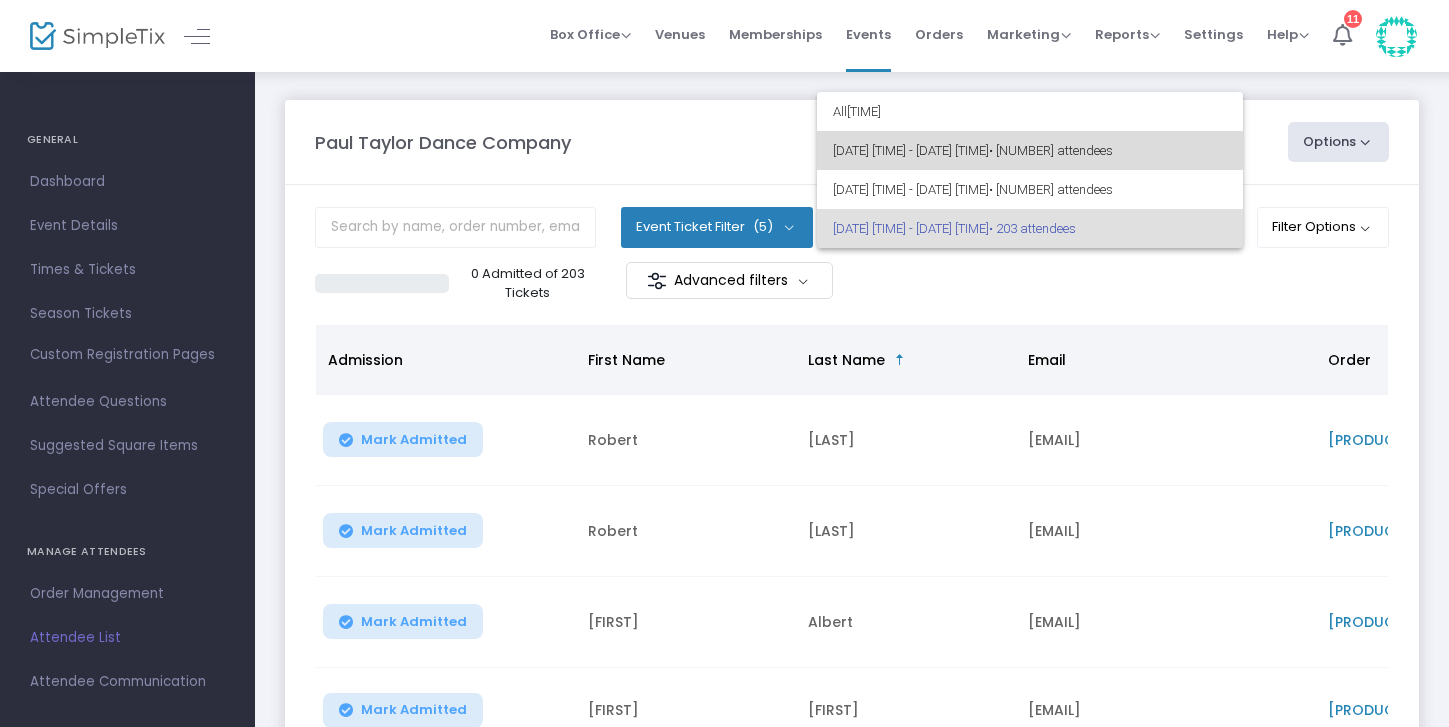 click on "[DATE] [TIME] - [DATE] [TIME]" at bounding box center (1030, 150) 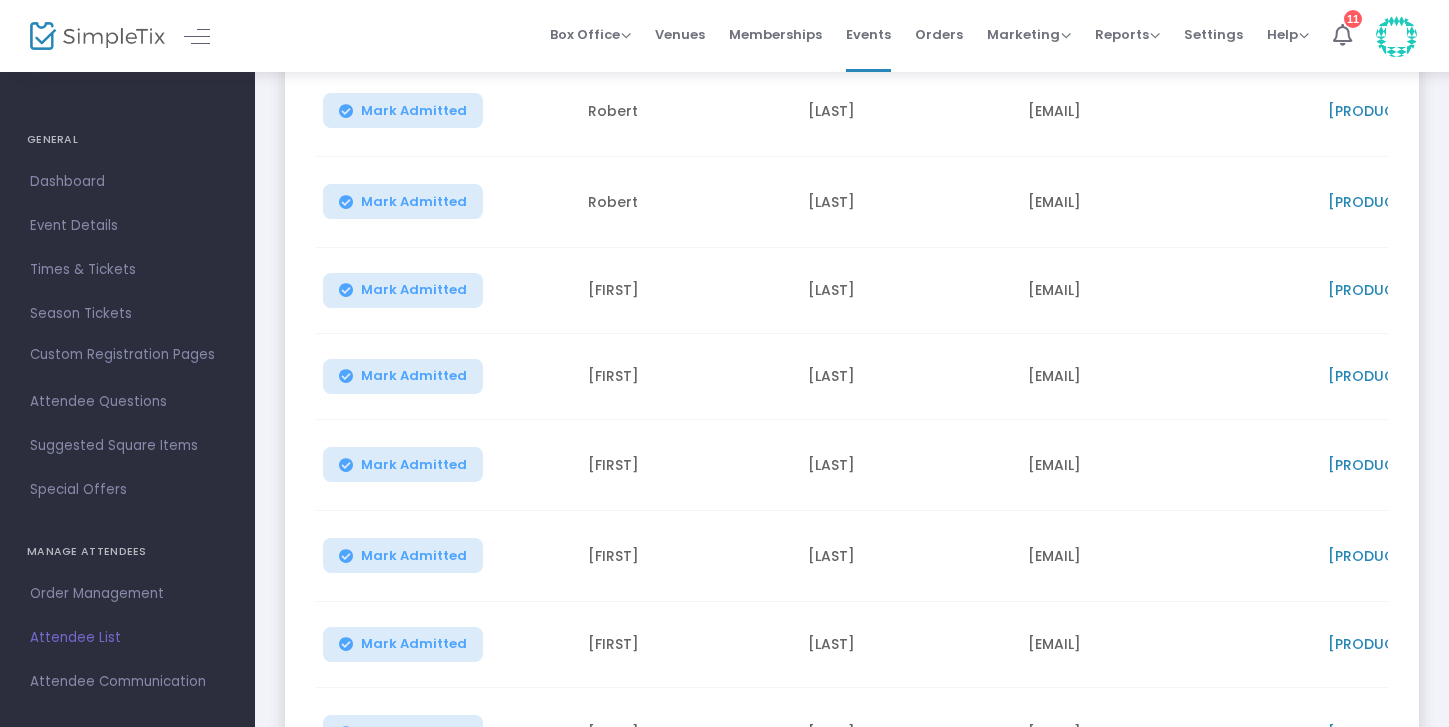 scroll, scrollTop: 478, scrollLeft: 0, axis: vertical 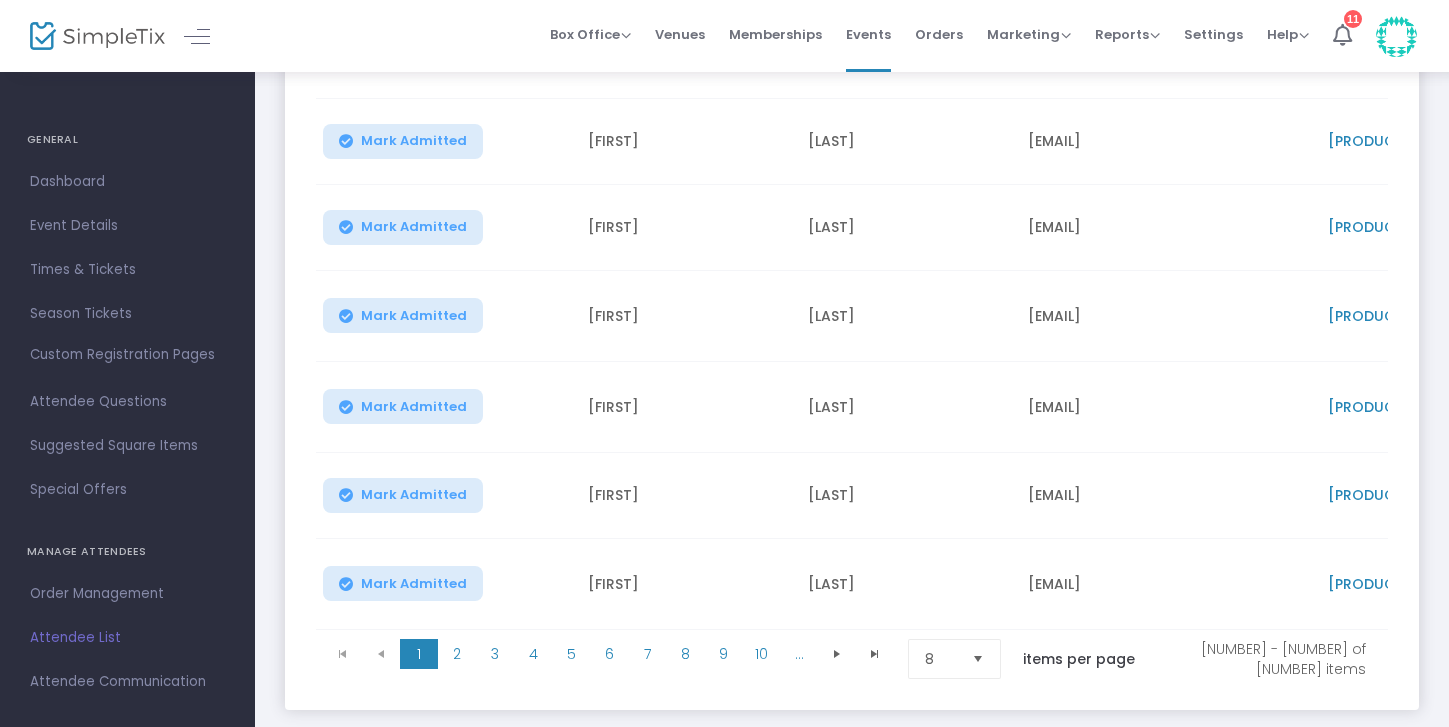 click on "P-[HEX]" 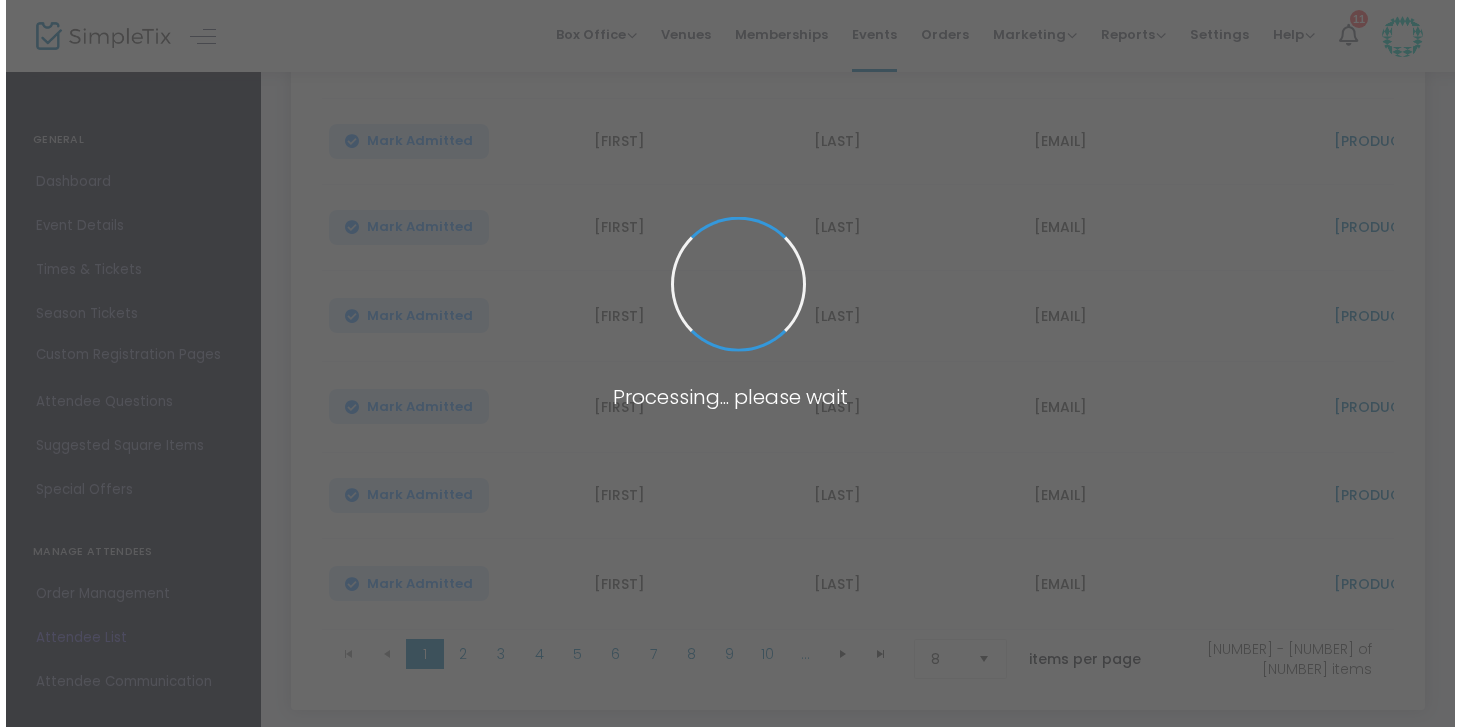 scroll, scrollTop: 0, scrollLeft: 0, axis: both 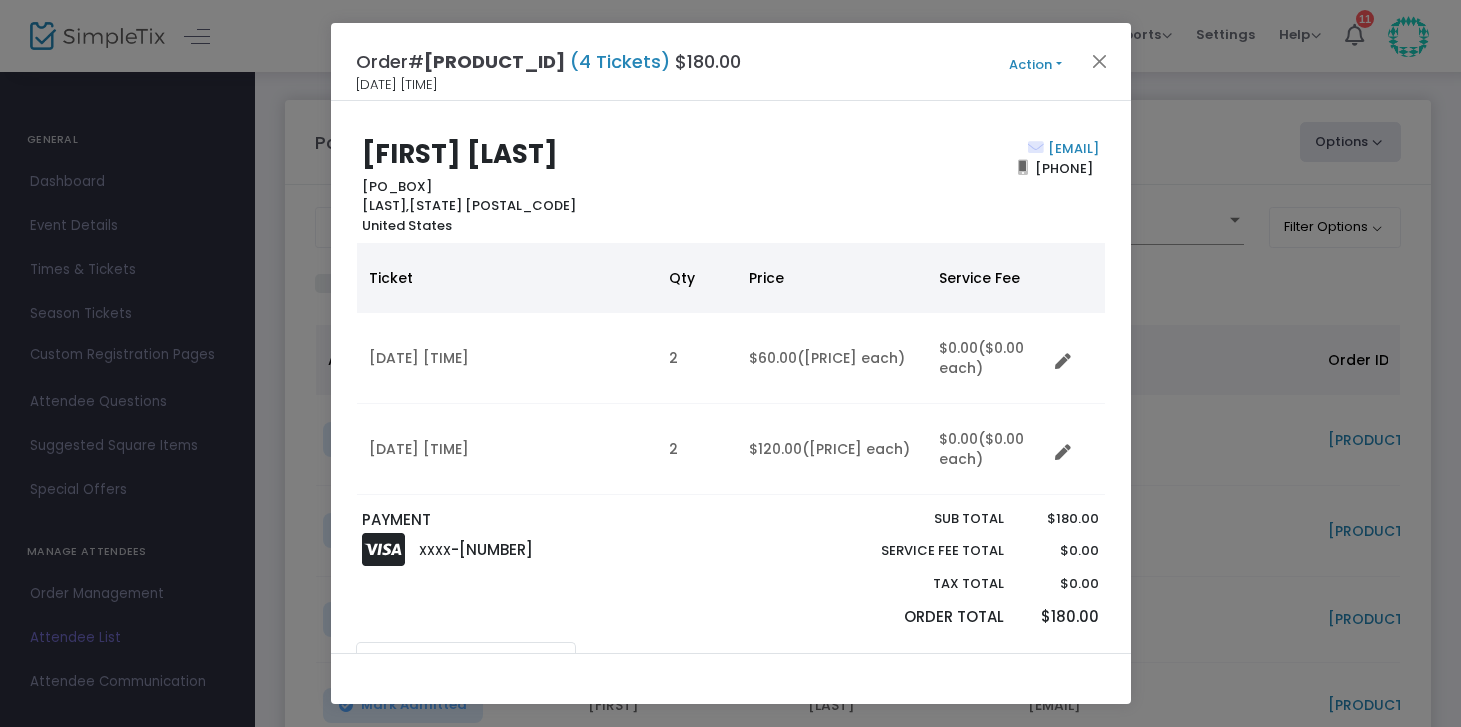 click on "Action" 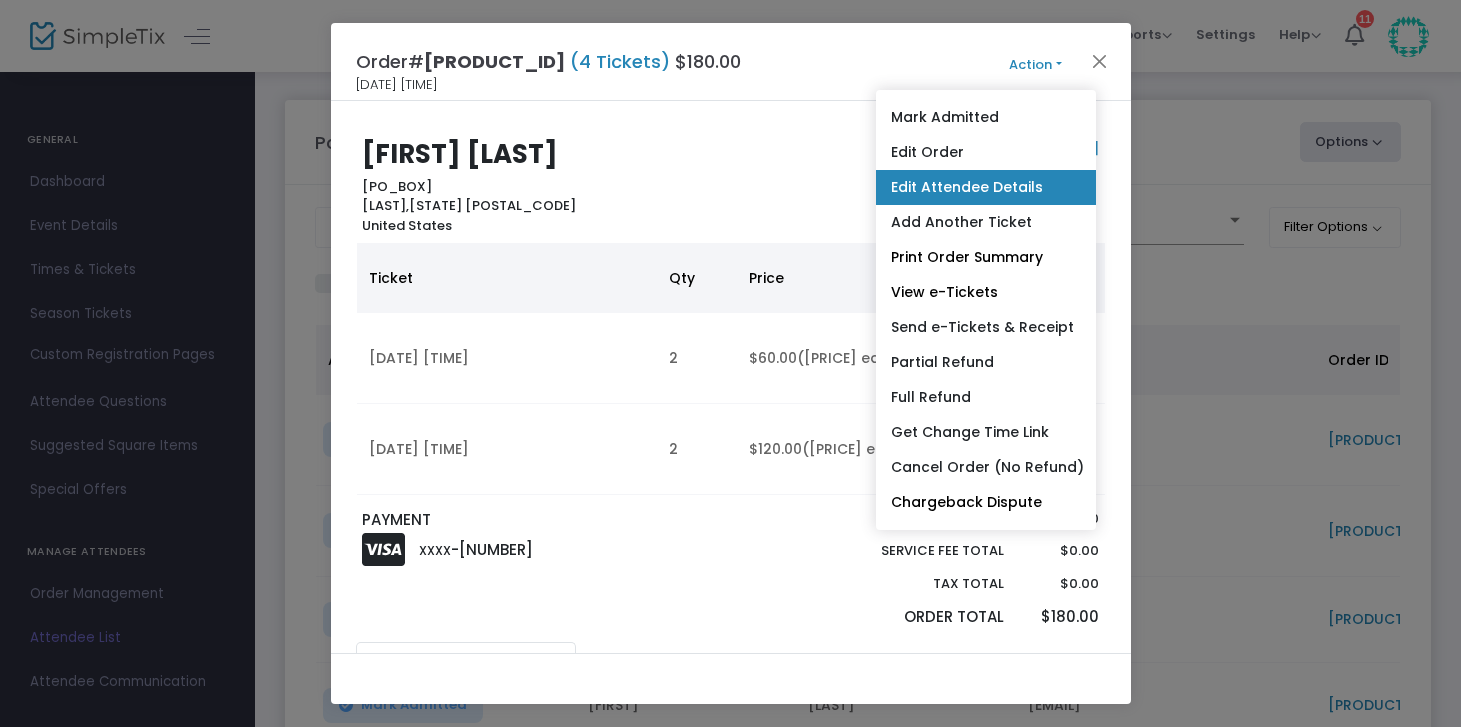 click on "Edit Attendee Details" 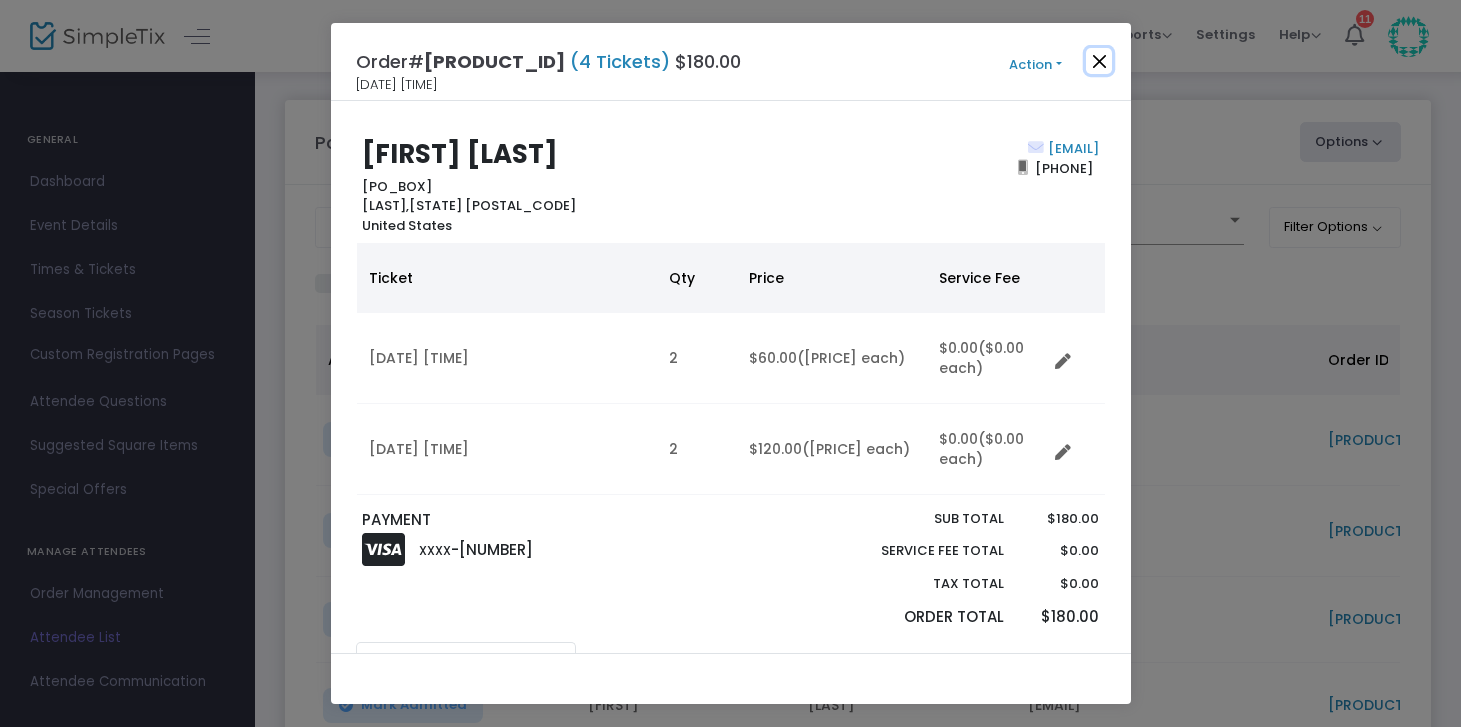 click 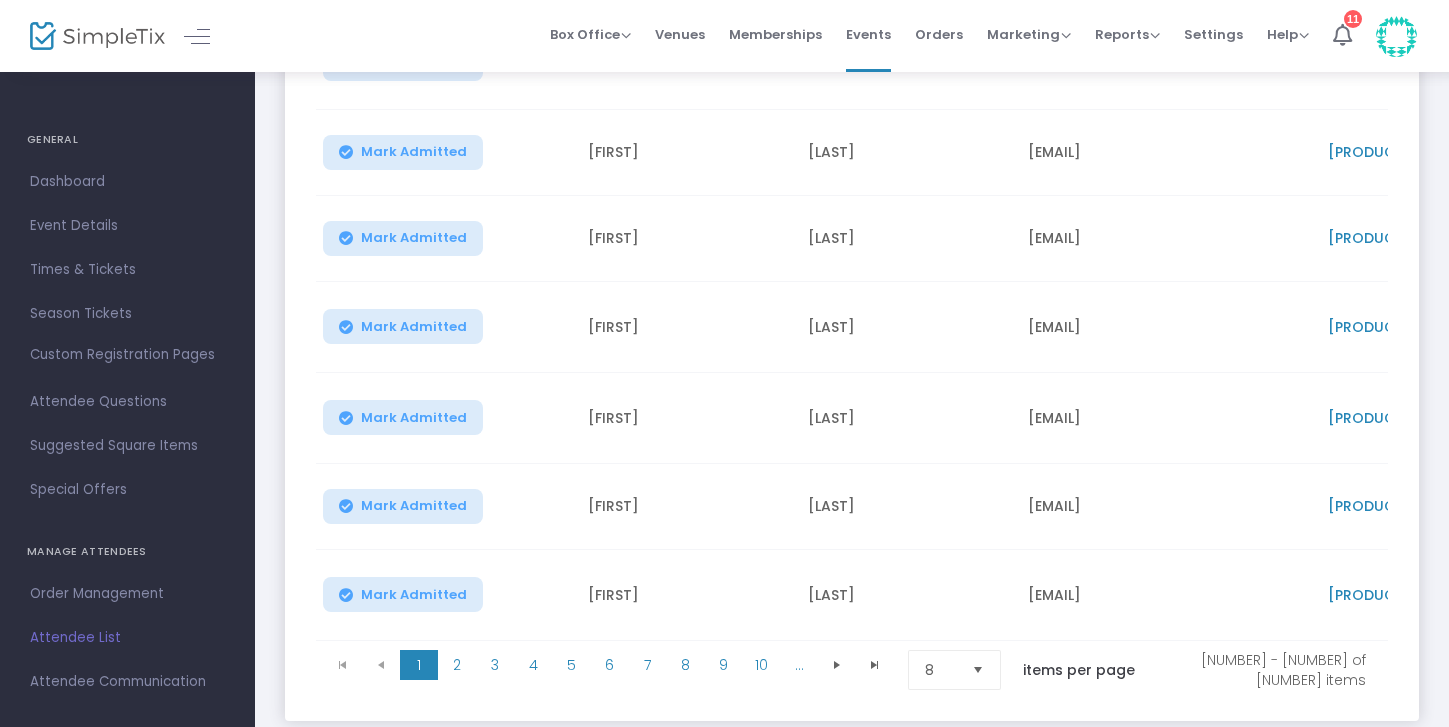 scroll, scrollTop: 466, scrollLeft: 0, axis: vertical 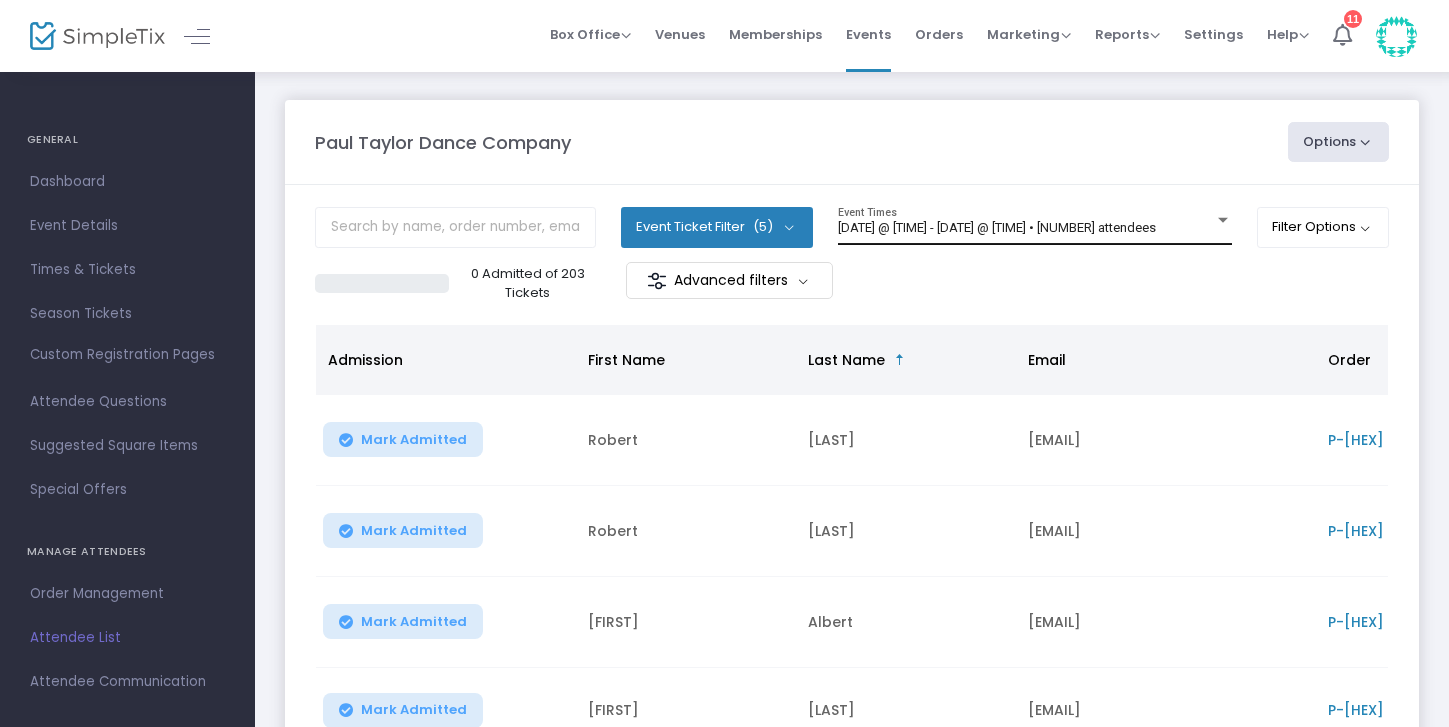 click on "[DATE] @ [TIME] - [DATE] @ [TIME] • [NUMBER] attendees" at bounding box center [997, 227] 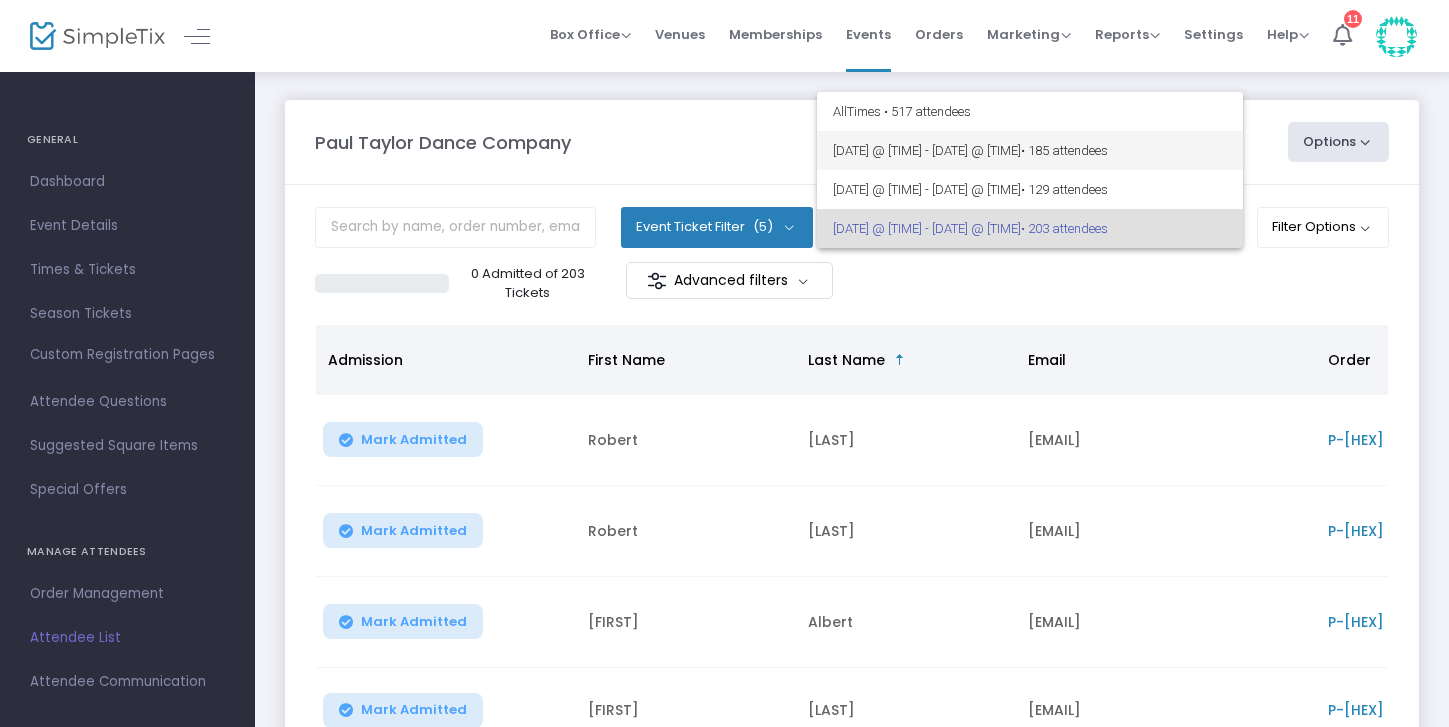 click on "[DATE] @ [TIME] - [DATE] @ [TIME] • [NUMBER] attendees" at bounding box center (1030, 150) 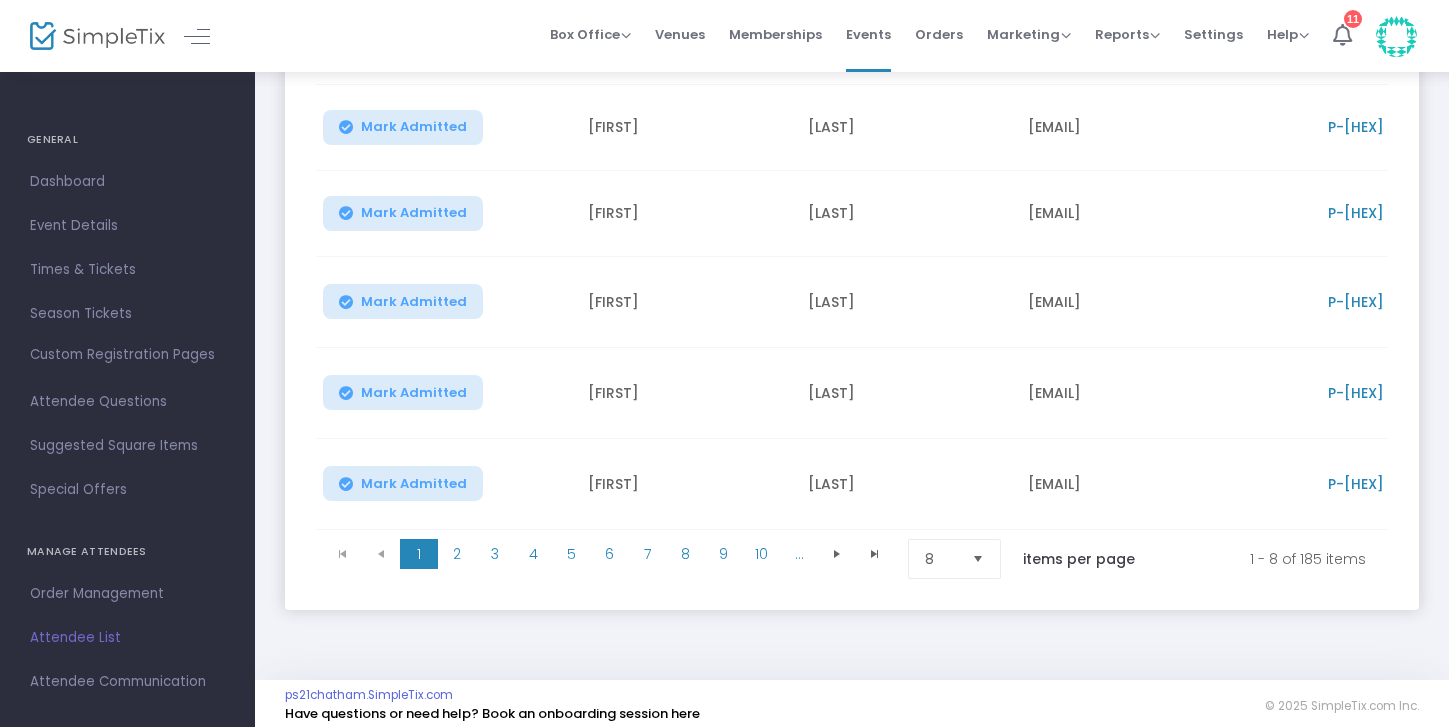 scroll, scrollTop: 579, scrollLeft: 0, axis: vertical 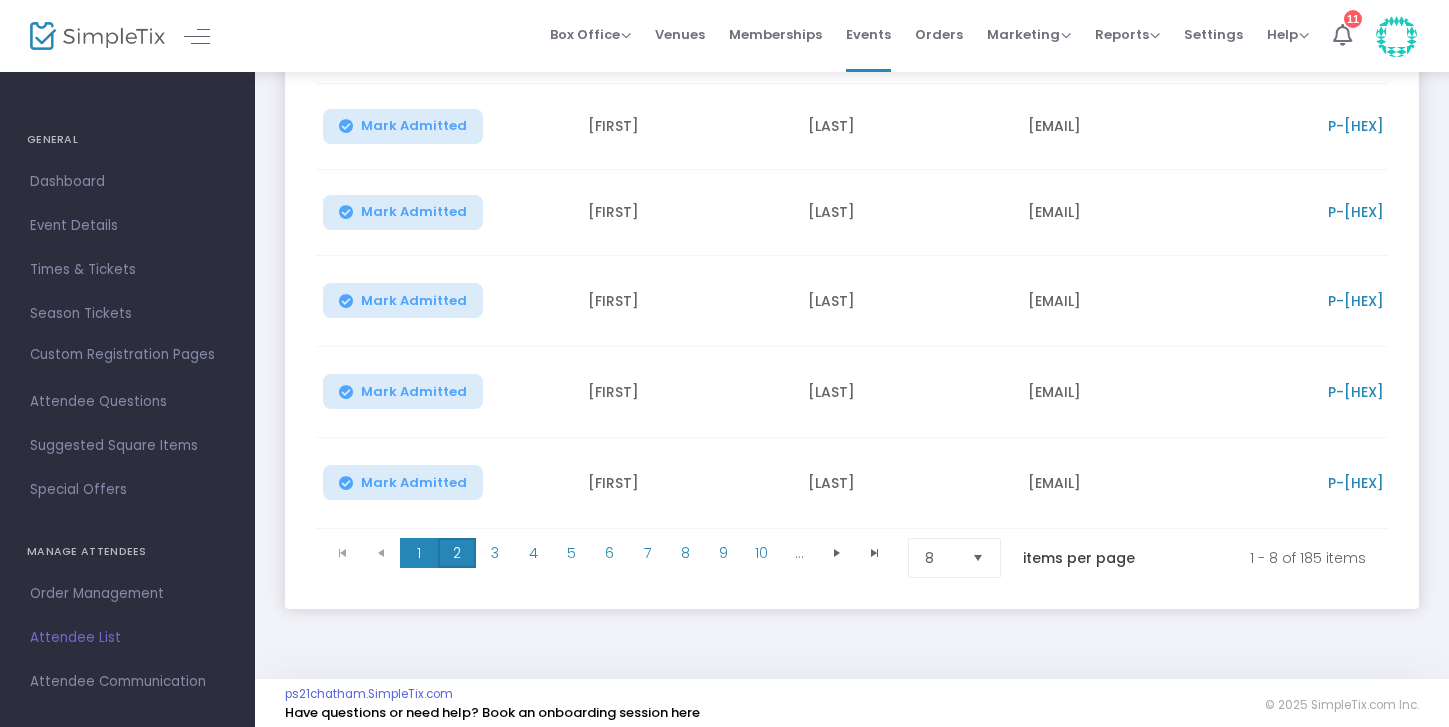 click on "2" 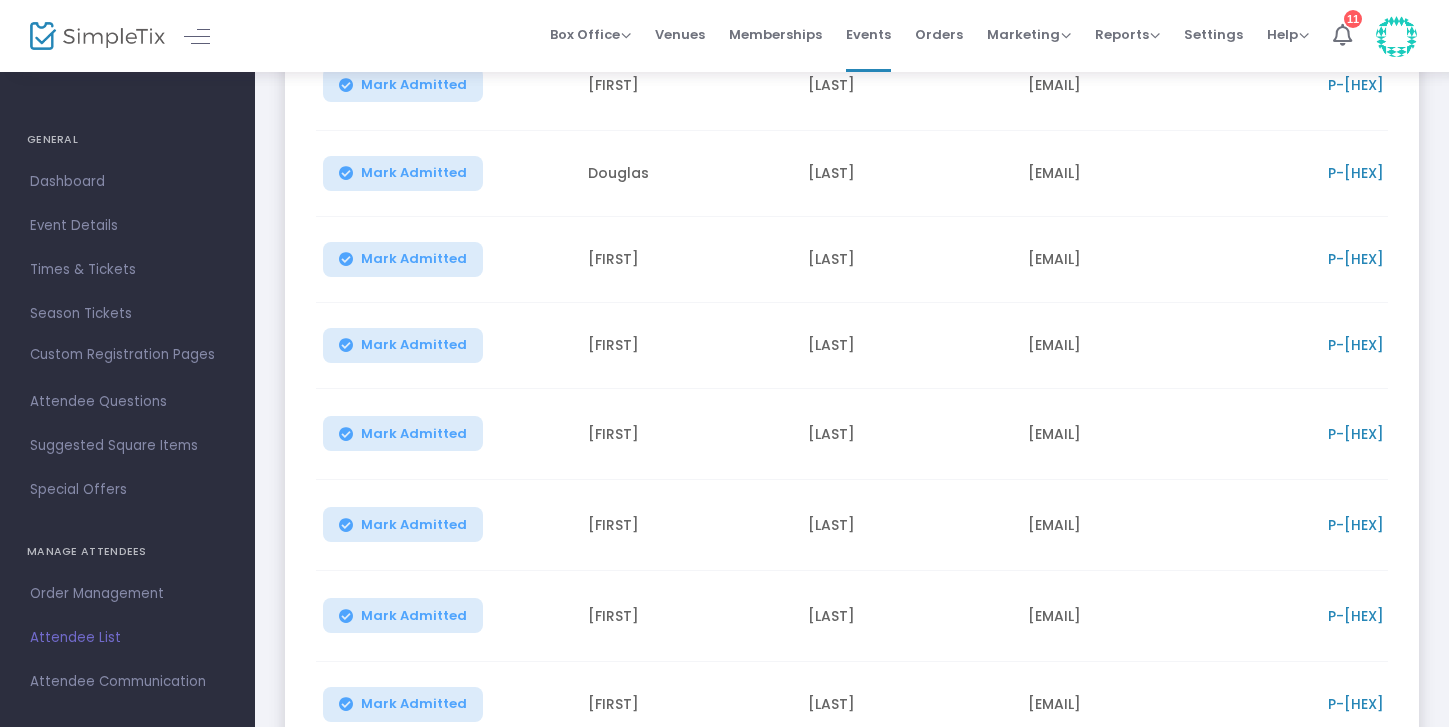 scroll, scrollTop: 492, scrollLeft: 0, axis: vertical 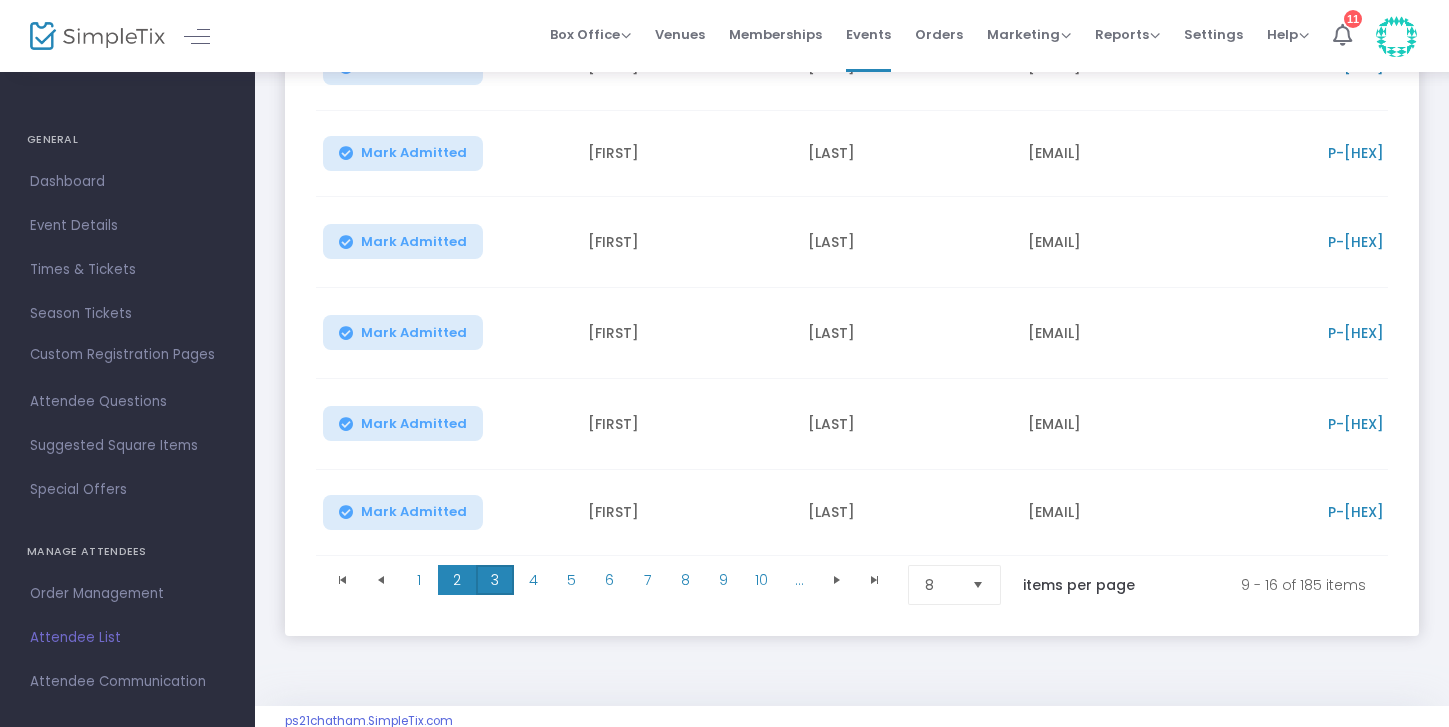 click on "3" 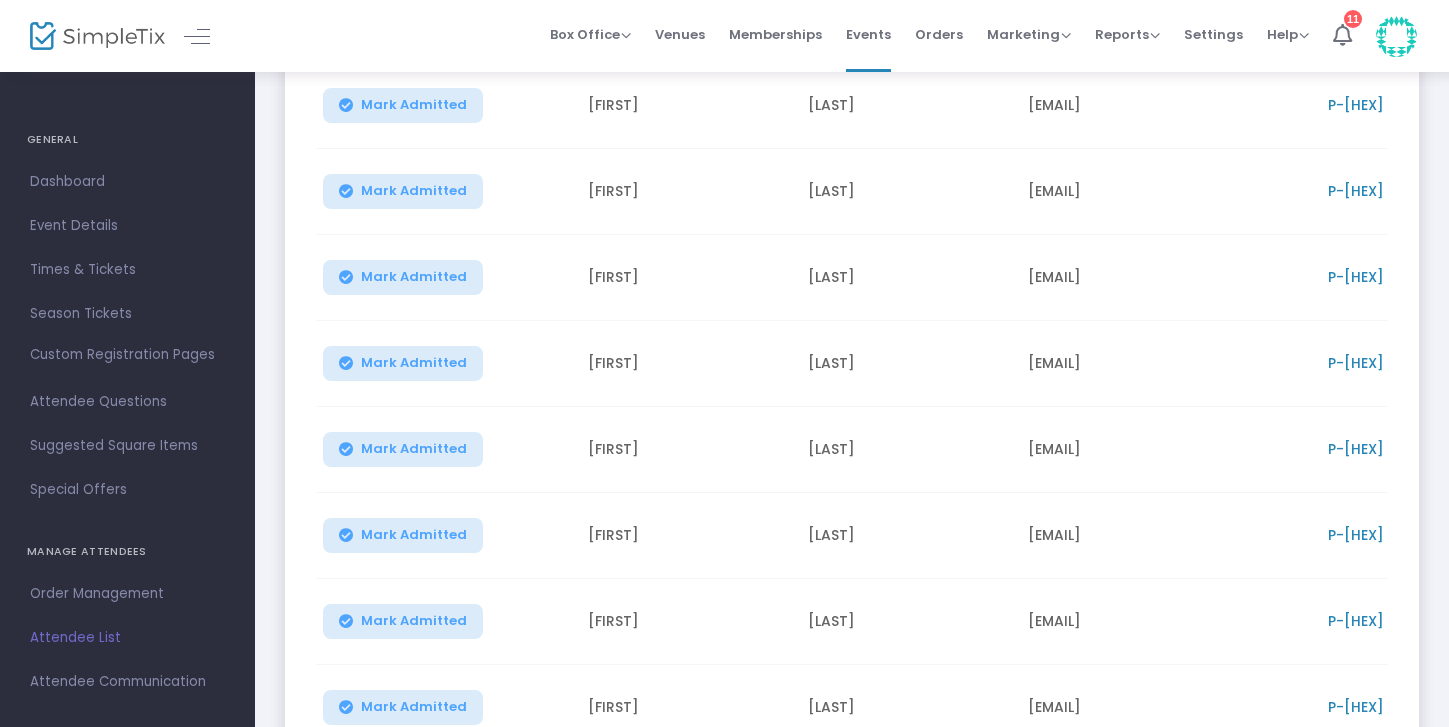 scroll, scrollTop: 545, scrollLeft: 0, axis: vertical 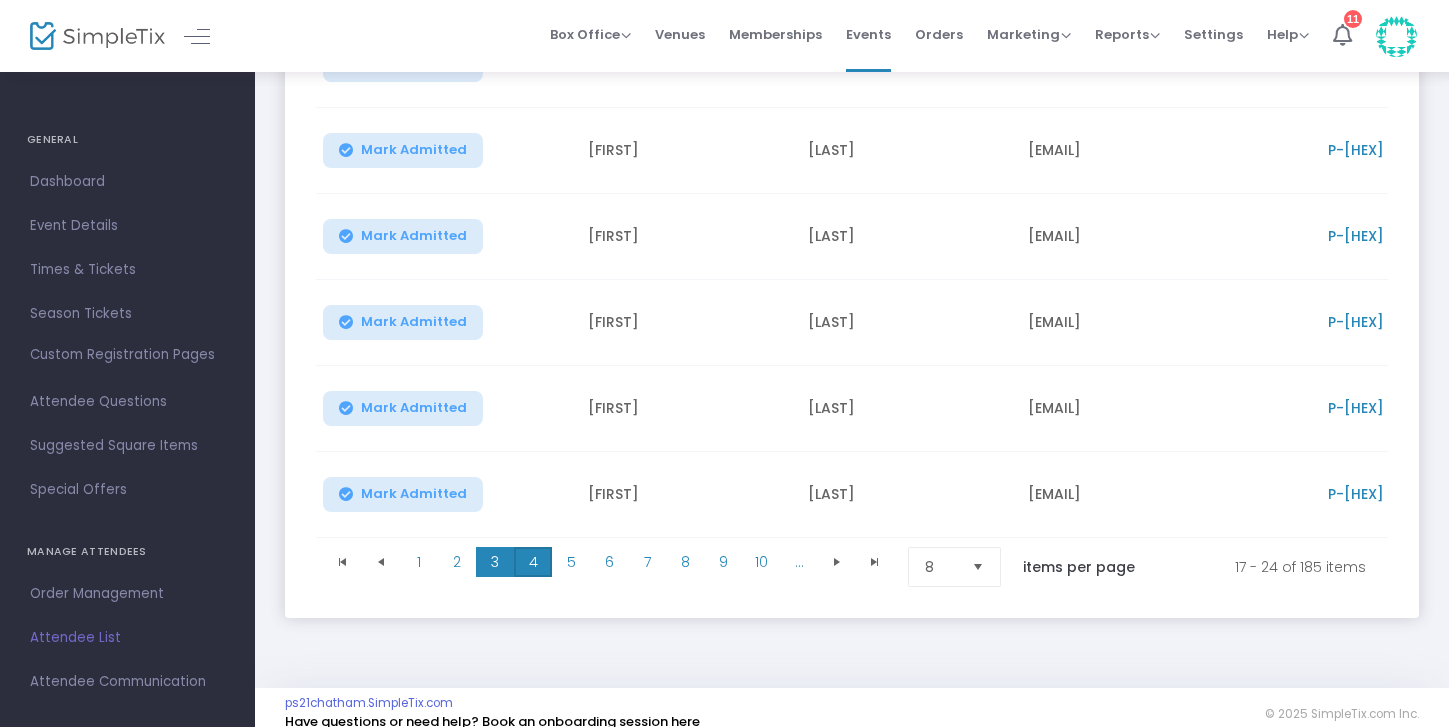 click on "4" 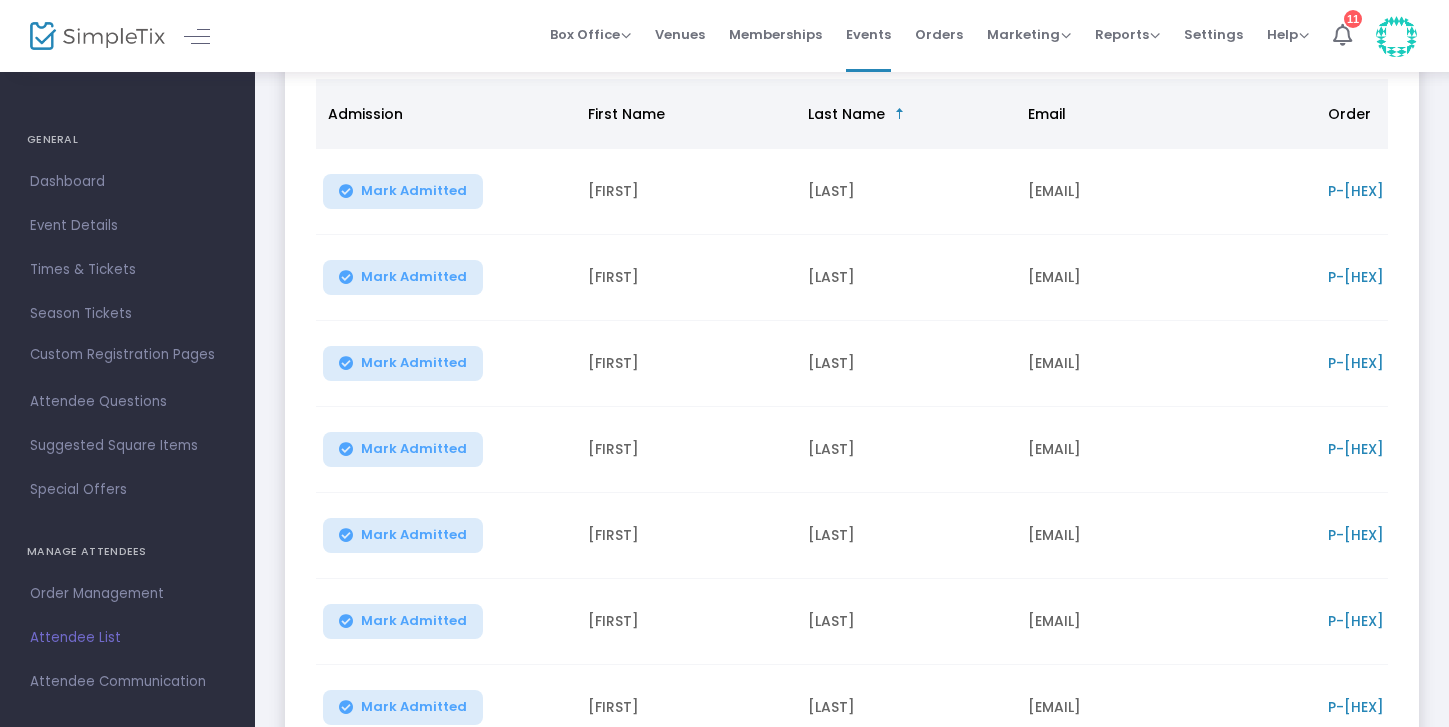 scroll, scrollTop: 245, scrollLeft: 0, axis: vertical 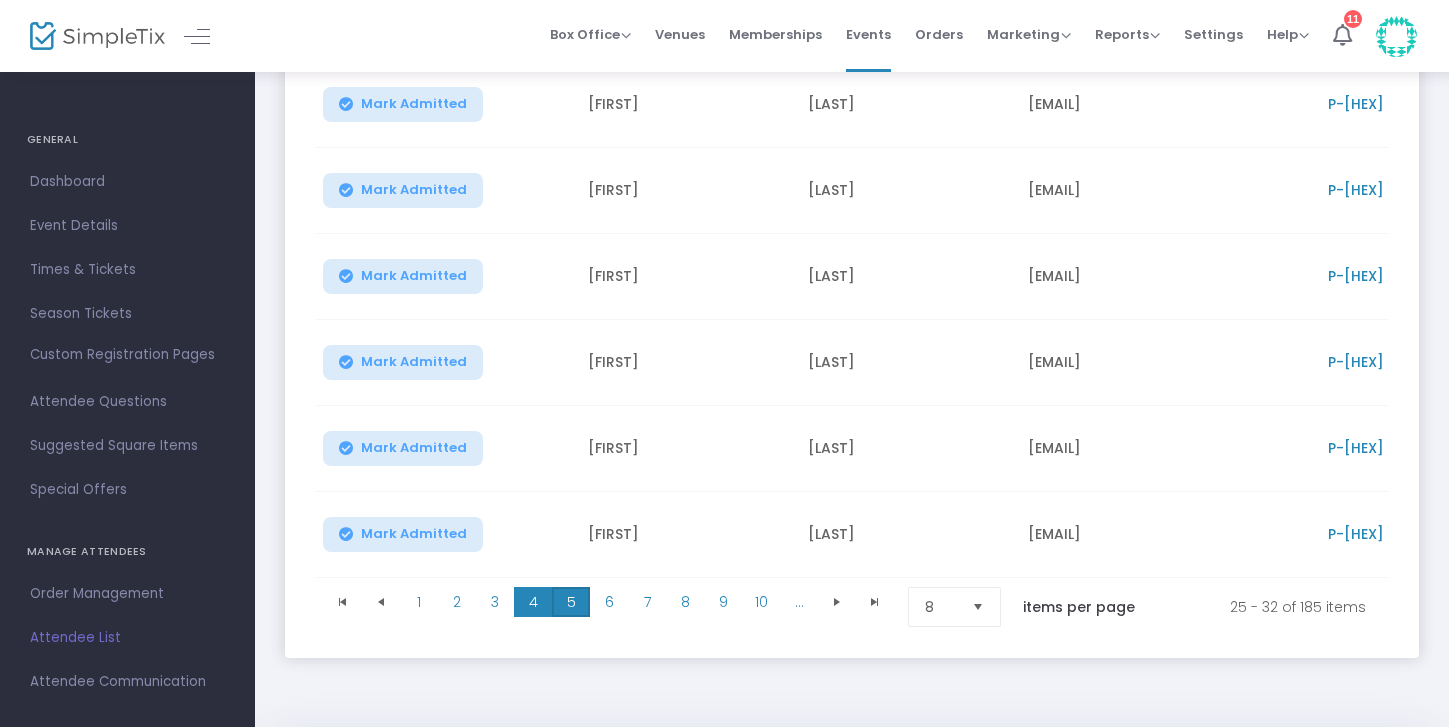 click on "5" 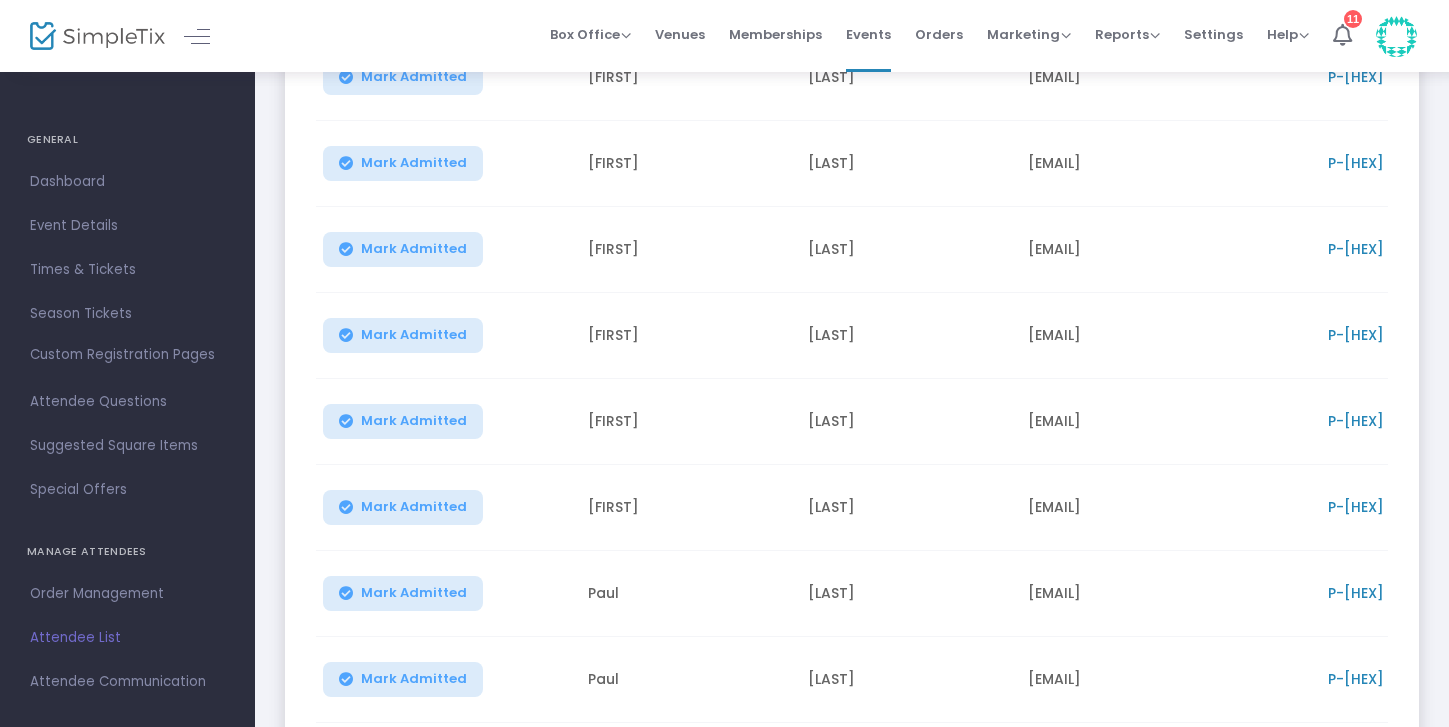 scroll, scrollTop: 500, scrollLeft: 0, axis: vertical 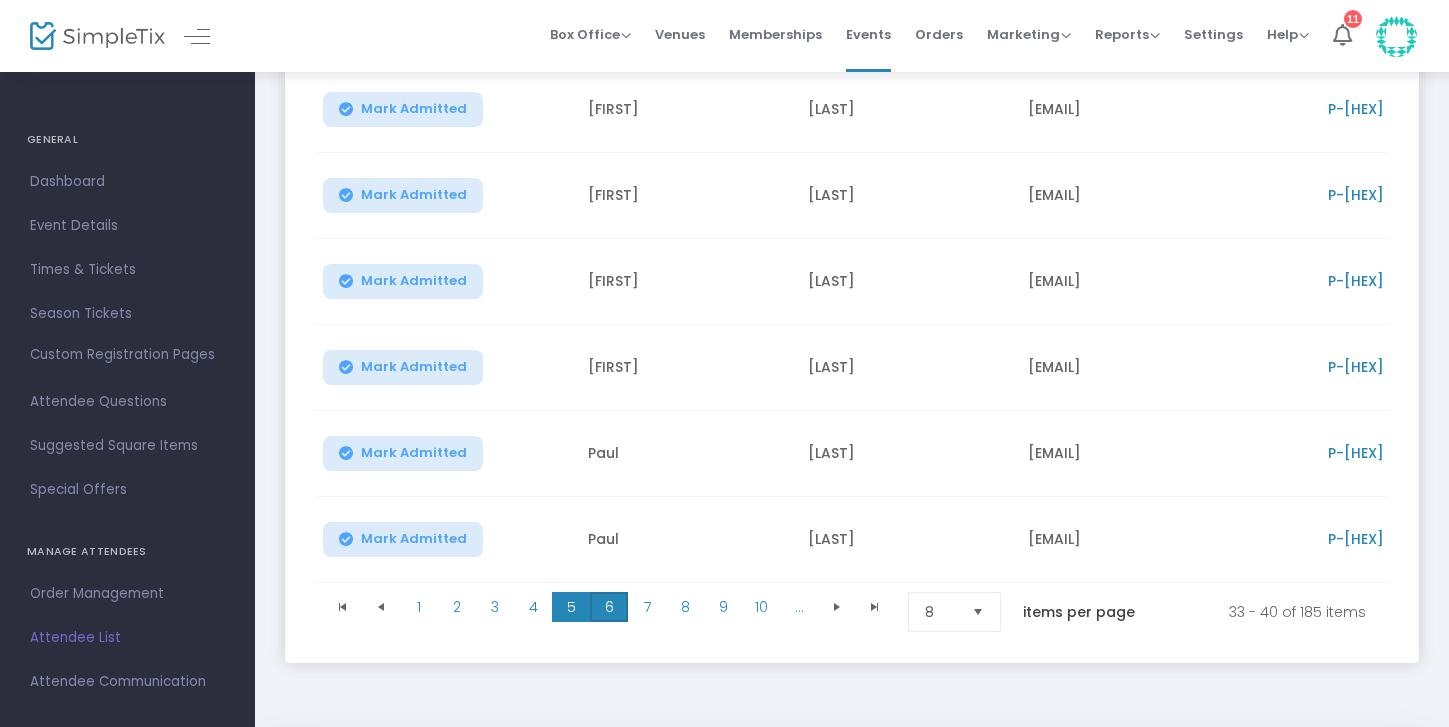 click on "6" 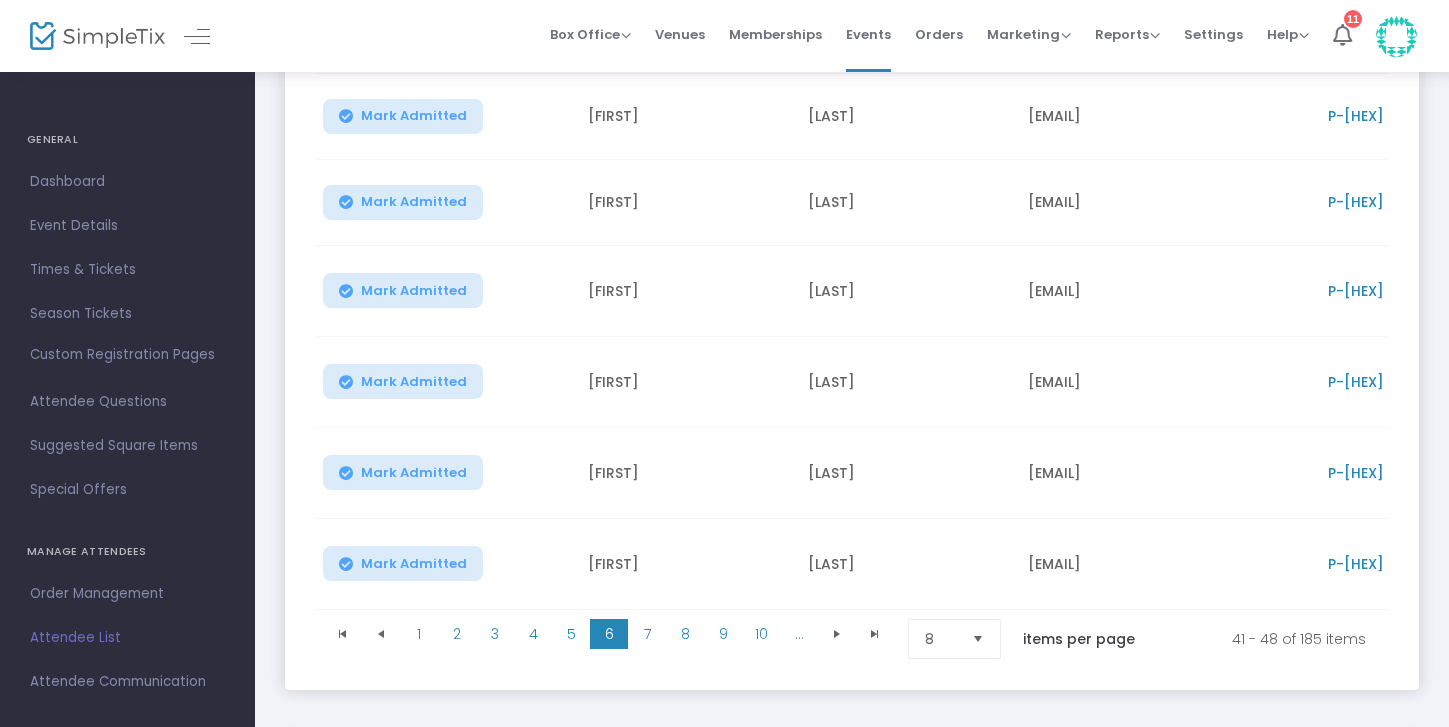scroll, scrollTop: 494, scrollLeft: 0, axis: vertical 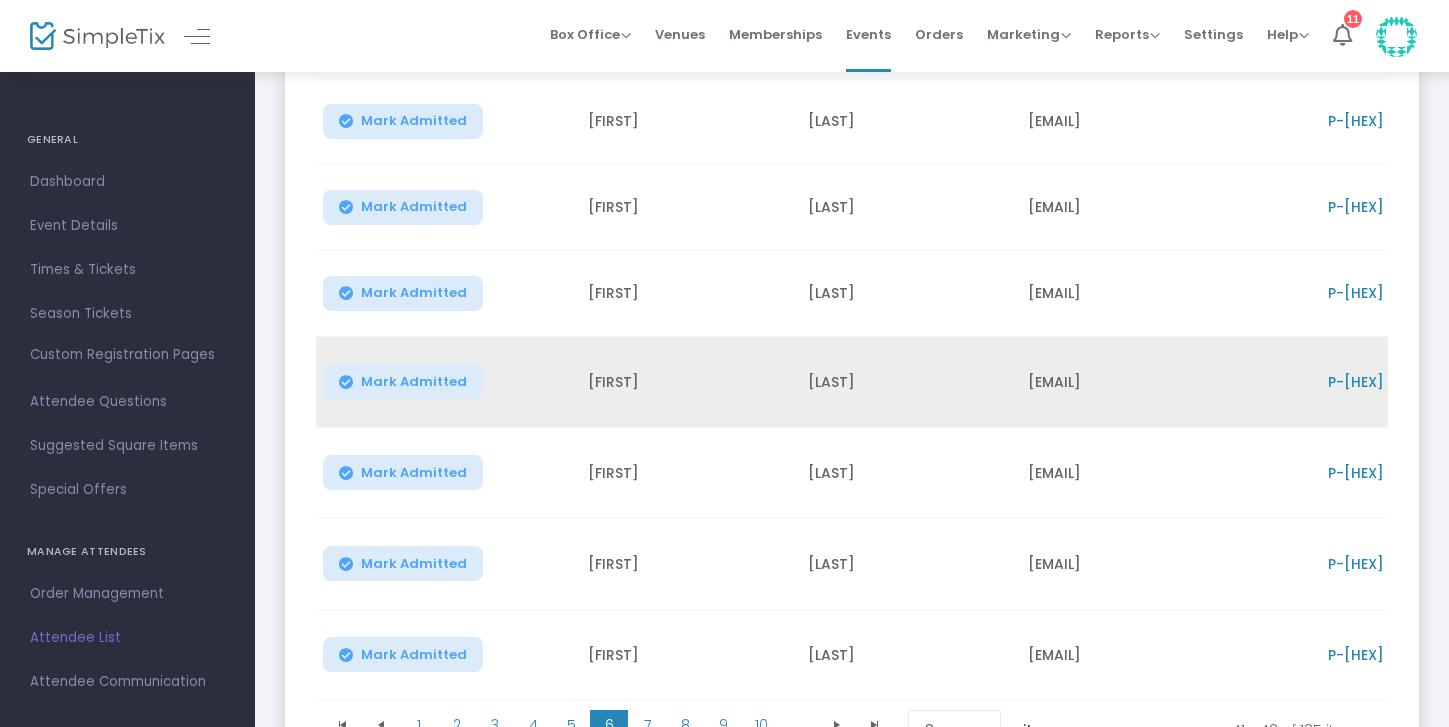 click on "P-[HEX]" 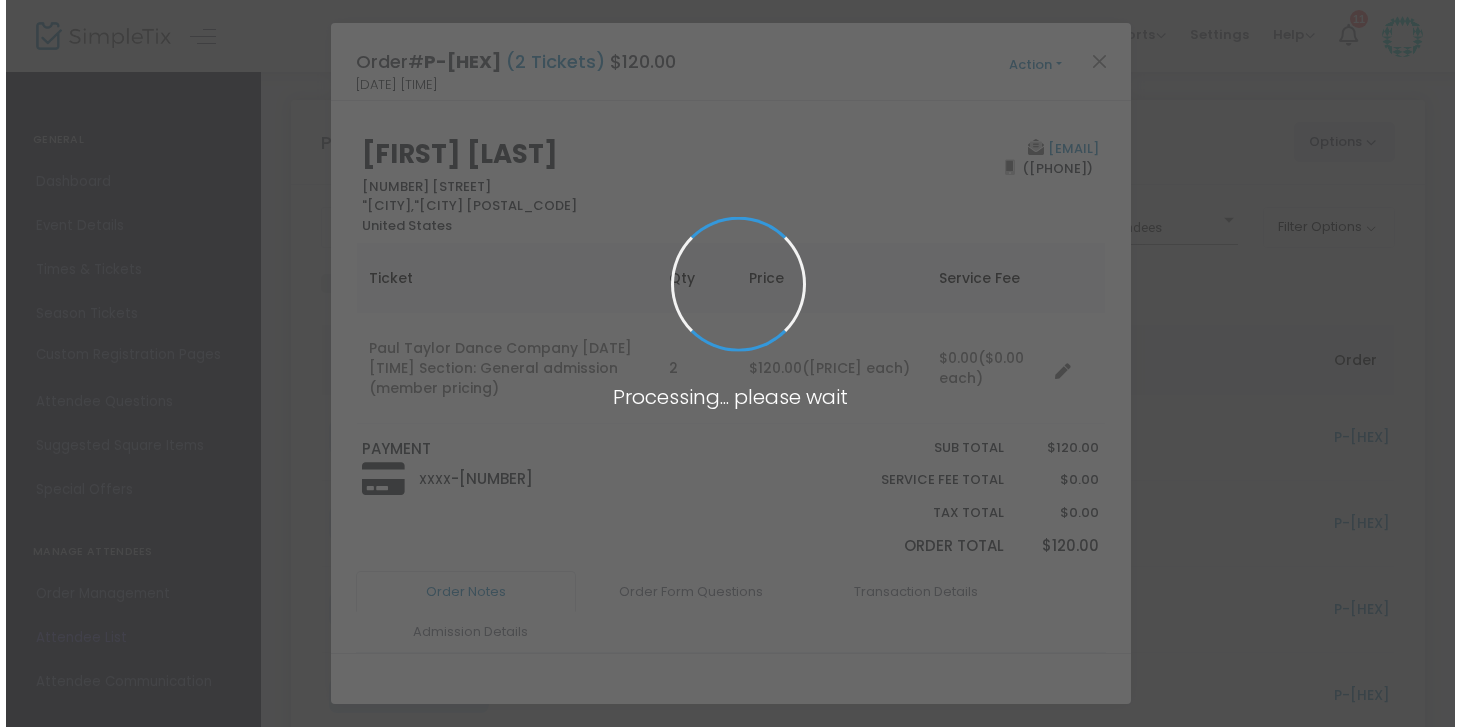 scroll, scrollTop: 0, scrollLeft: 0, axis: both 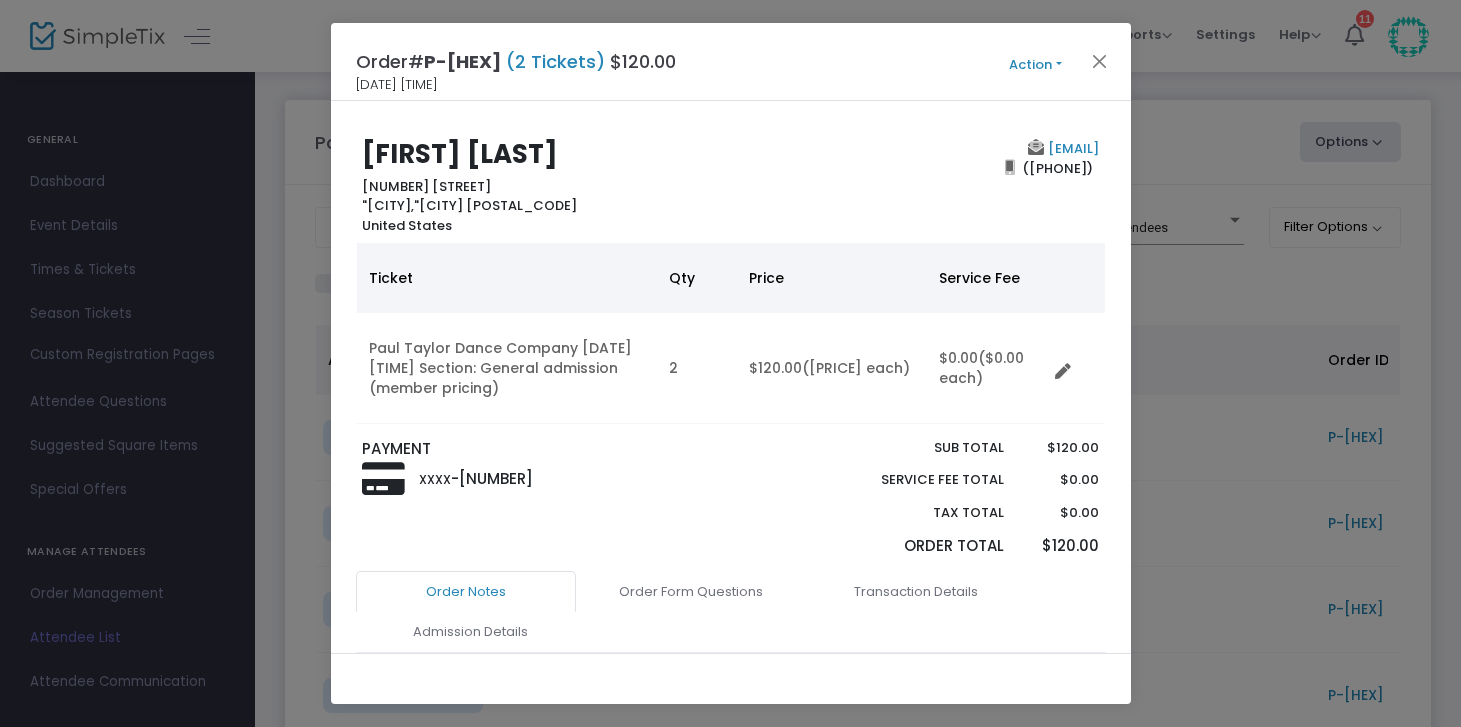 click on "Order# P-[HEX] (2 Tickets) [PRICE] 8/4/2025 4:10 PM Action Mark Admitted Edit Order Edit Attendee Details Add Another Ticket Print Order Summary View e-Tickets Send e-Tickets & Receipt Partial Refund Full Refund Get Change Time Link Cancel Order (No Refund) Chargeback Dispute" 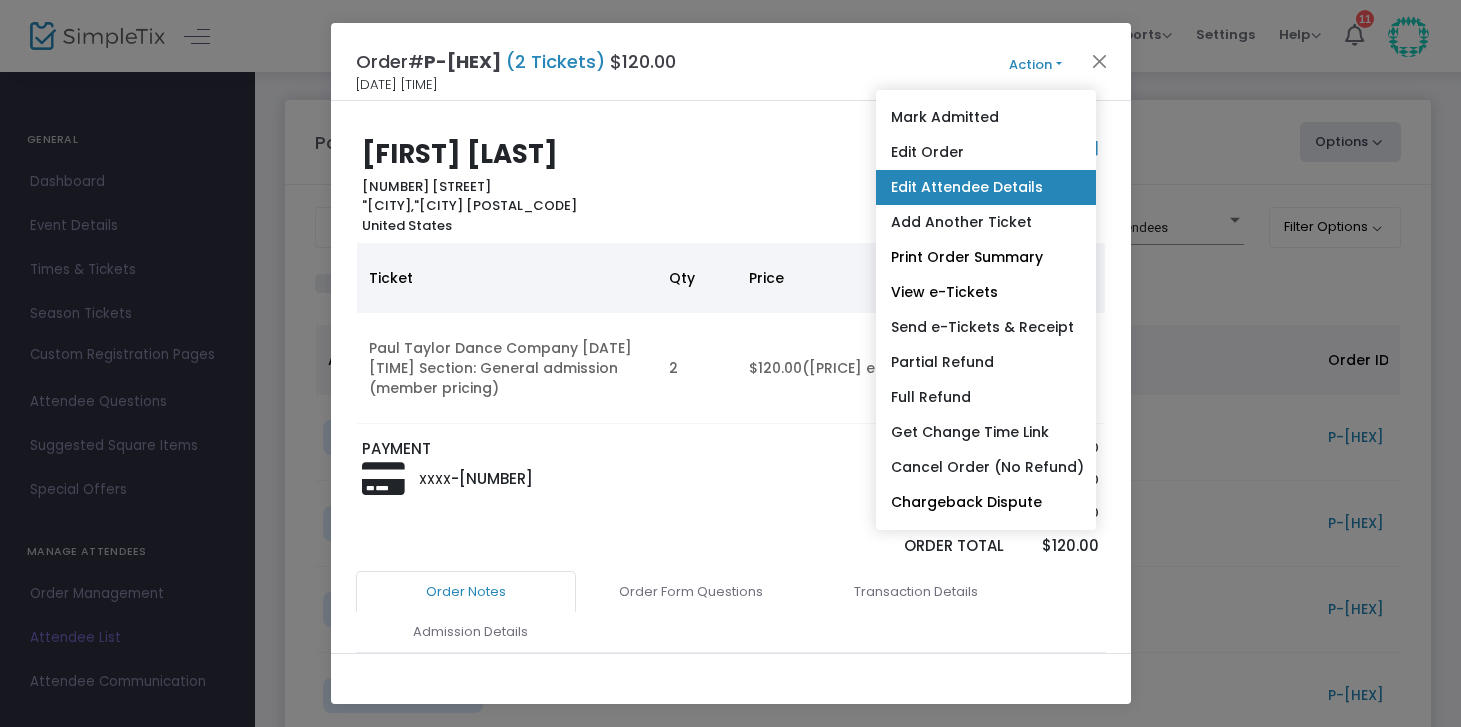 click on "Edit Attendee Details" 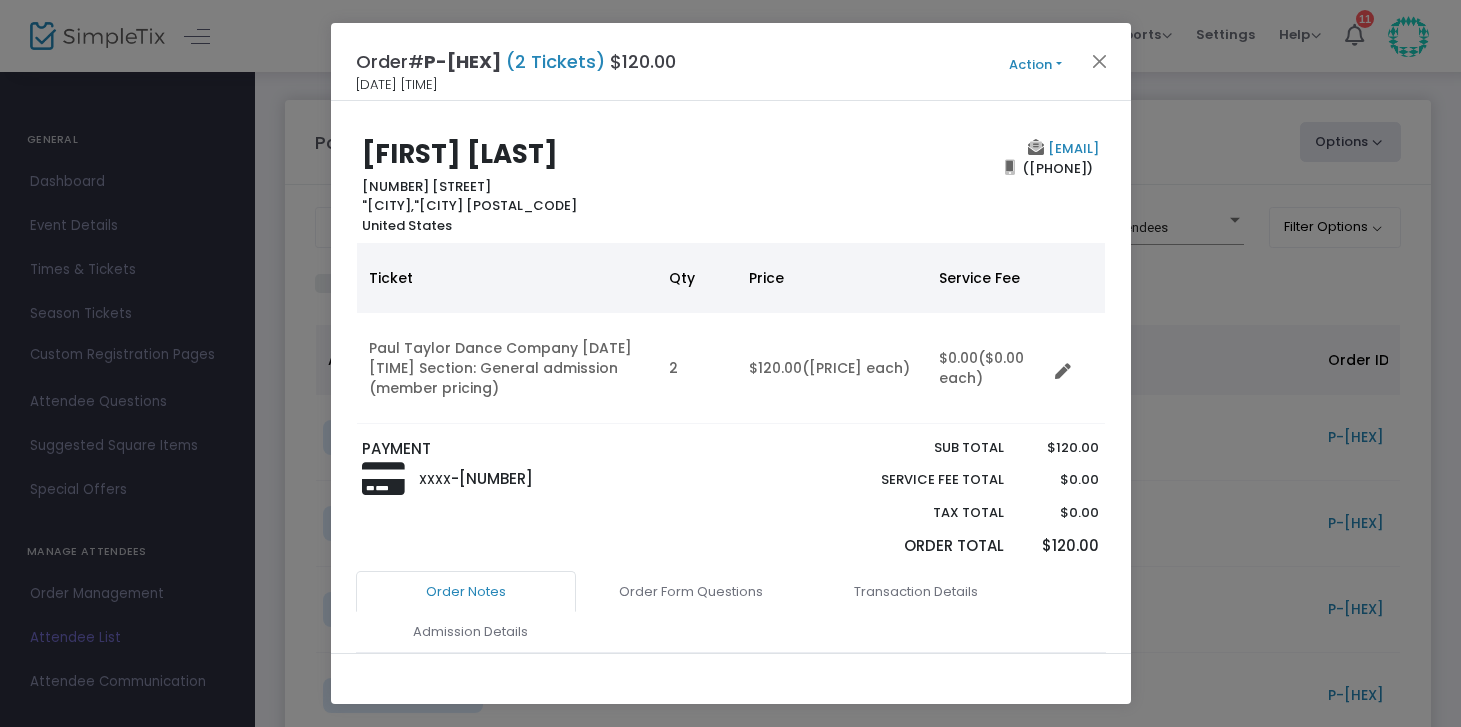 click on "Order# P-[HEX] (2 Tickets) [PRICE] 8/4/2025 4:10 PM Action Mark Admitted Edit Order Edit Attendee Details Add Another Ticket Print Order Summary View e-Tickets Send e-Tickets & Receipt Partial Refund Full Refund Get Change Time Link Cancel Order (No Refund) Chargeback Dispute Deborah Conrad 137 Hunt Club Road Old Chatham, New York 12136 United States [EMAIL] ([PHONE]) Ticket Qty Price Service Fee Paul Taylor Dance Company 8/7/2025 8:00 PM Section: General admission (member pricing) 2 [PRICE] ($[PRICE] each) [PRICE] ($[PRICE] each) PAYMENT XXXX -[NUMBER] Sub total Service Fee Total Tax Total Order Total [PRICE] [PRICE] [PRICE] [PRICE] Order Notes Order Form Questions Transaction Details Admission Details IP Address: [IP_ADDRESS] PS21 Center for Contemporary Performance T&C accepted via checkbox on 8/4/2025 4:11 PM Add a Note Save Order Note Save on eTicket Save as an order note Question Answer How did you hear about this event? PS21 website 1 1 #:" 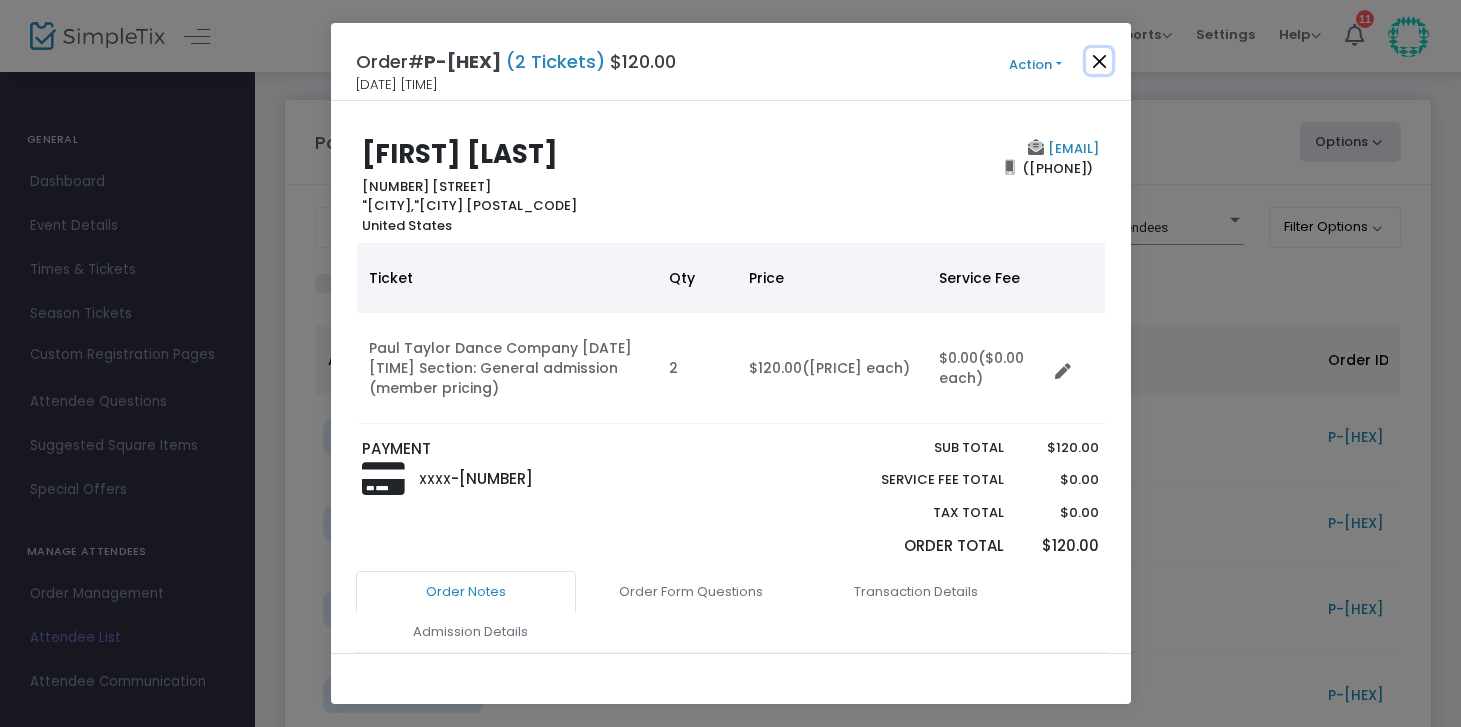 click 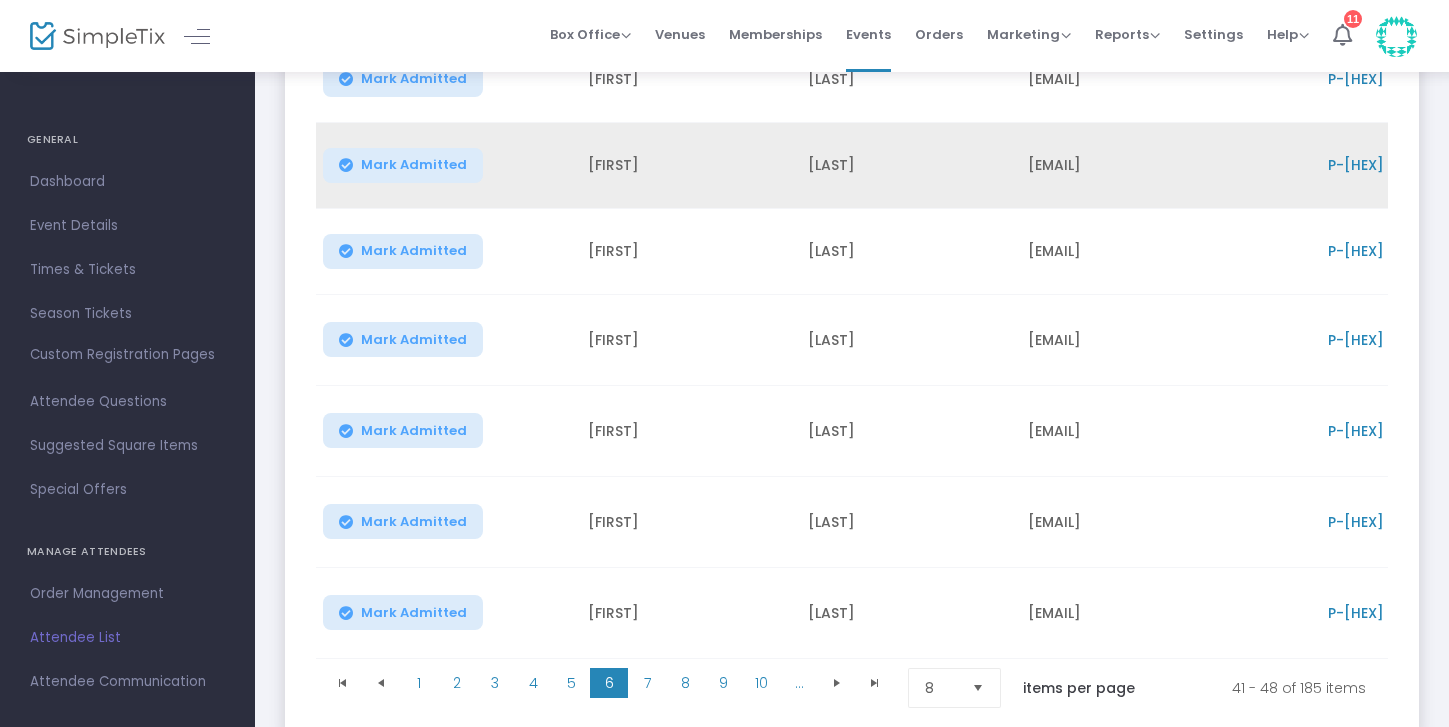 scroll, scrollTop: 472, scrollLeft: 0, axis: vertical 